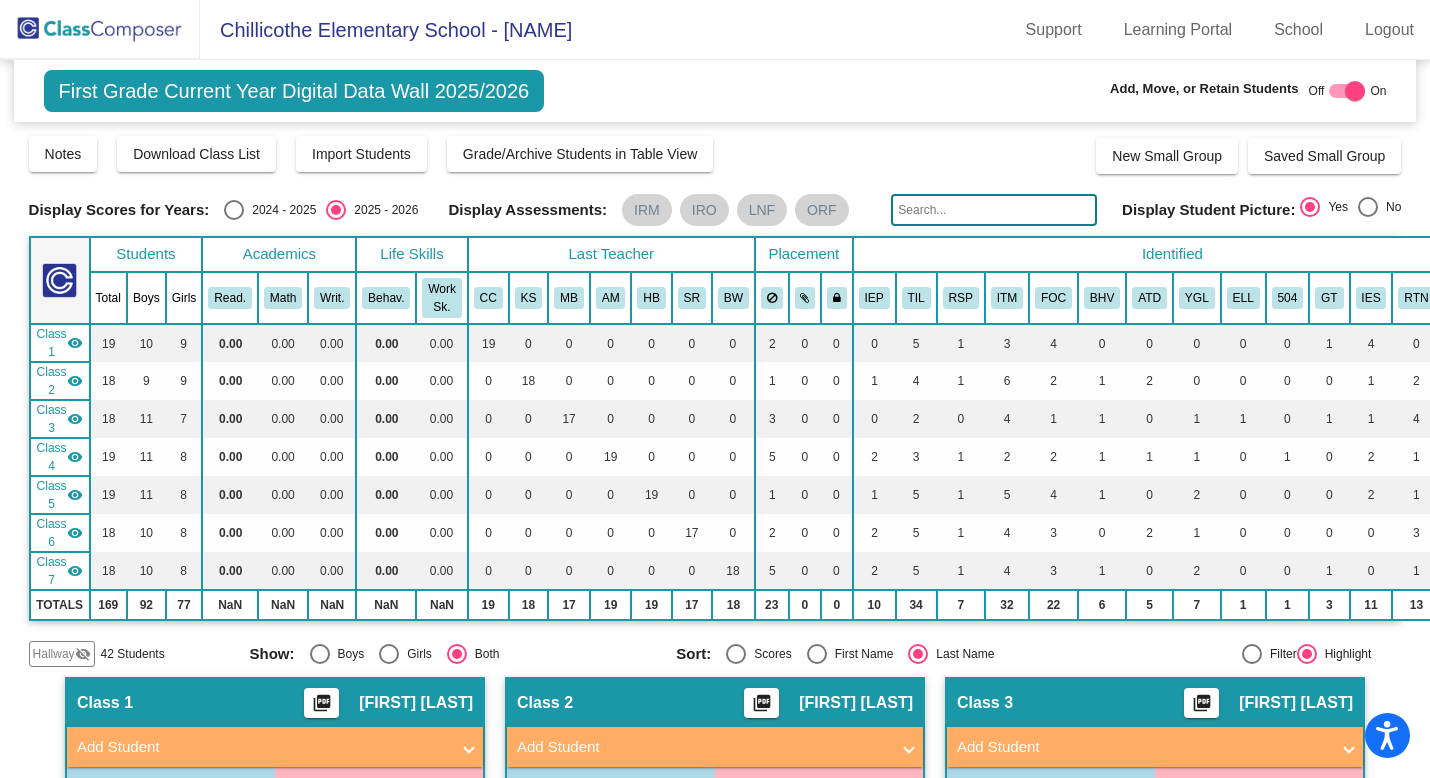 scroll, scrollTop: 0, scrollLeft: 0, axis: both 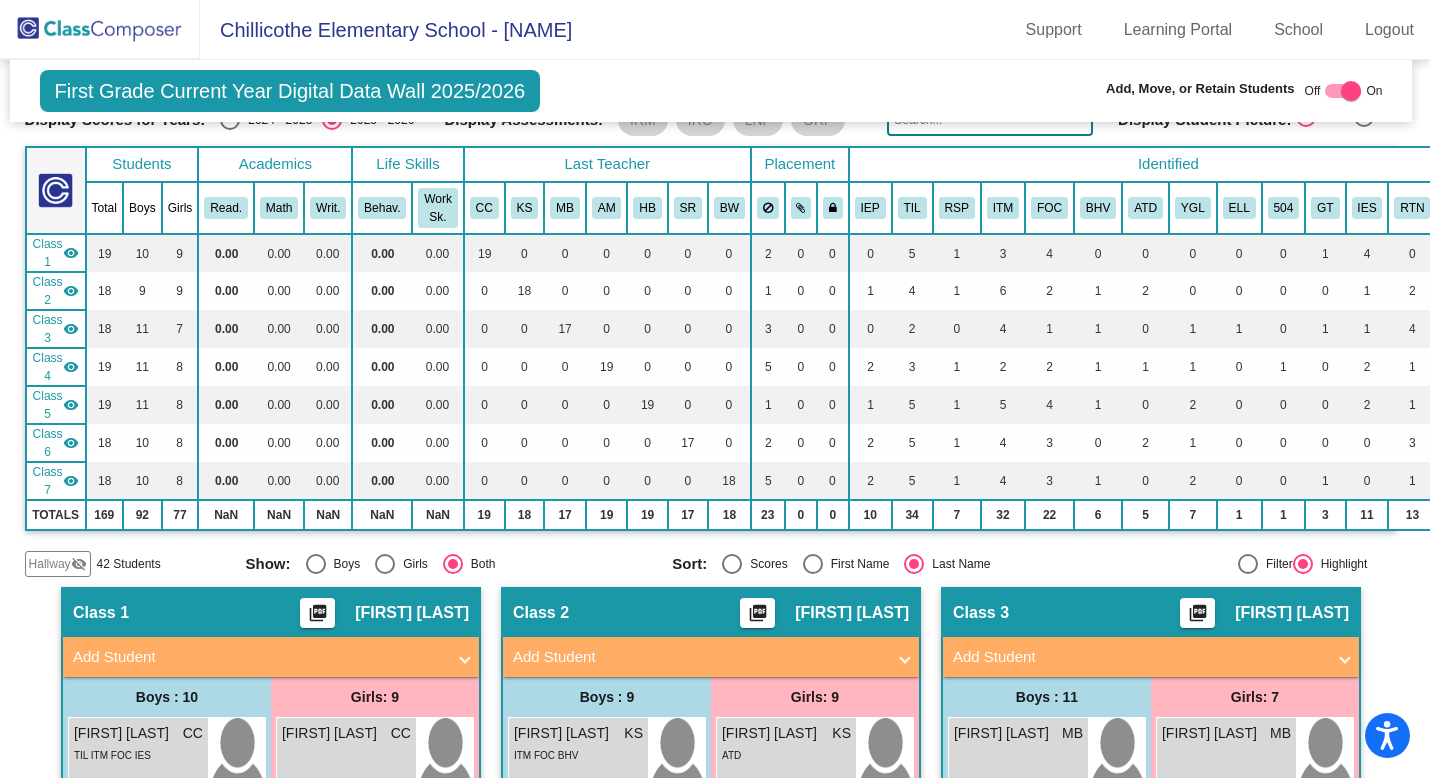 click 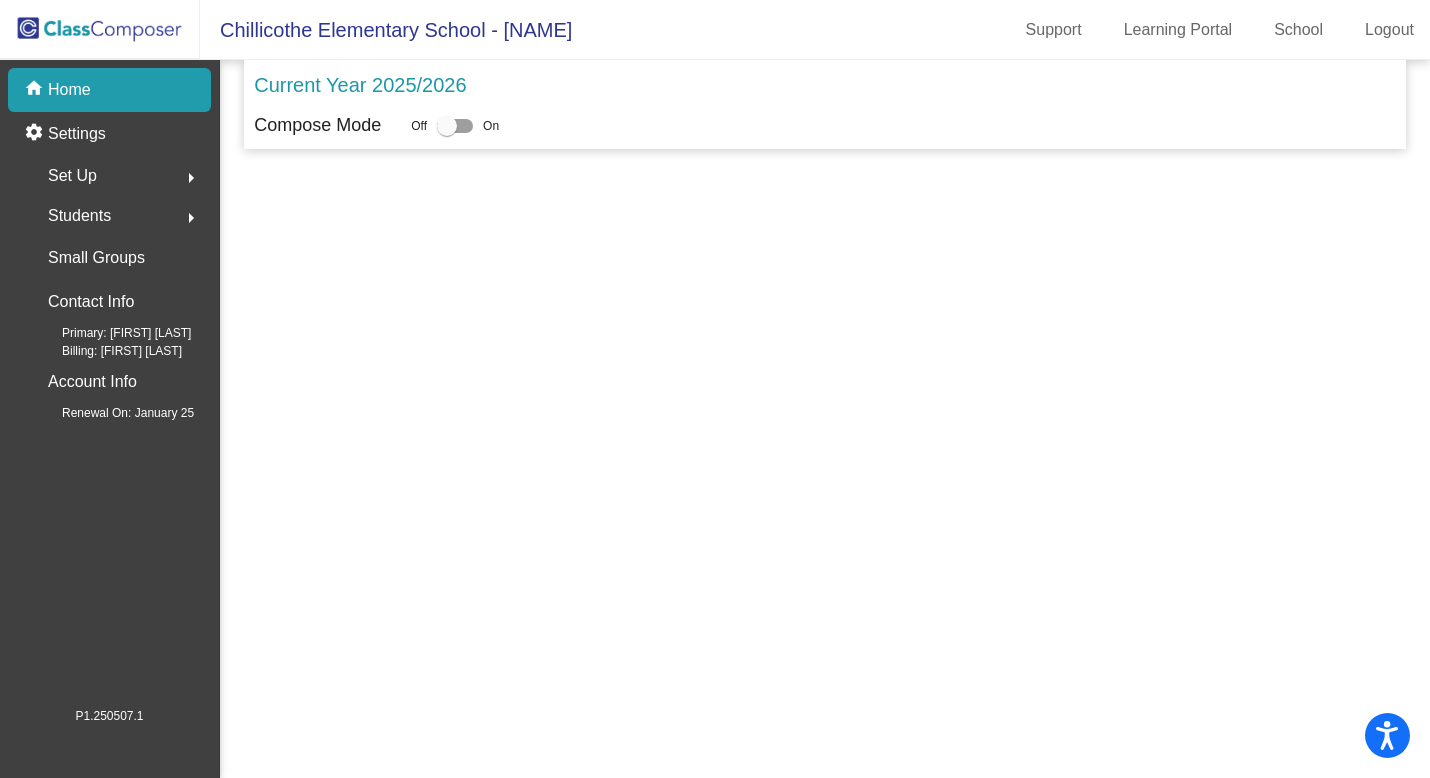 scroll, scrollTop: 0, scrollLeft: 0, axis: both 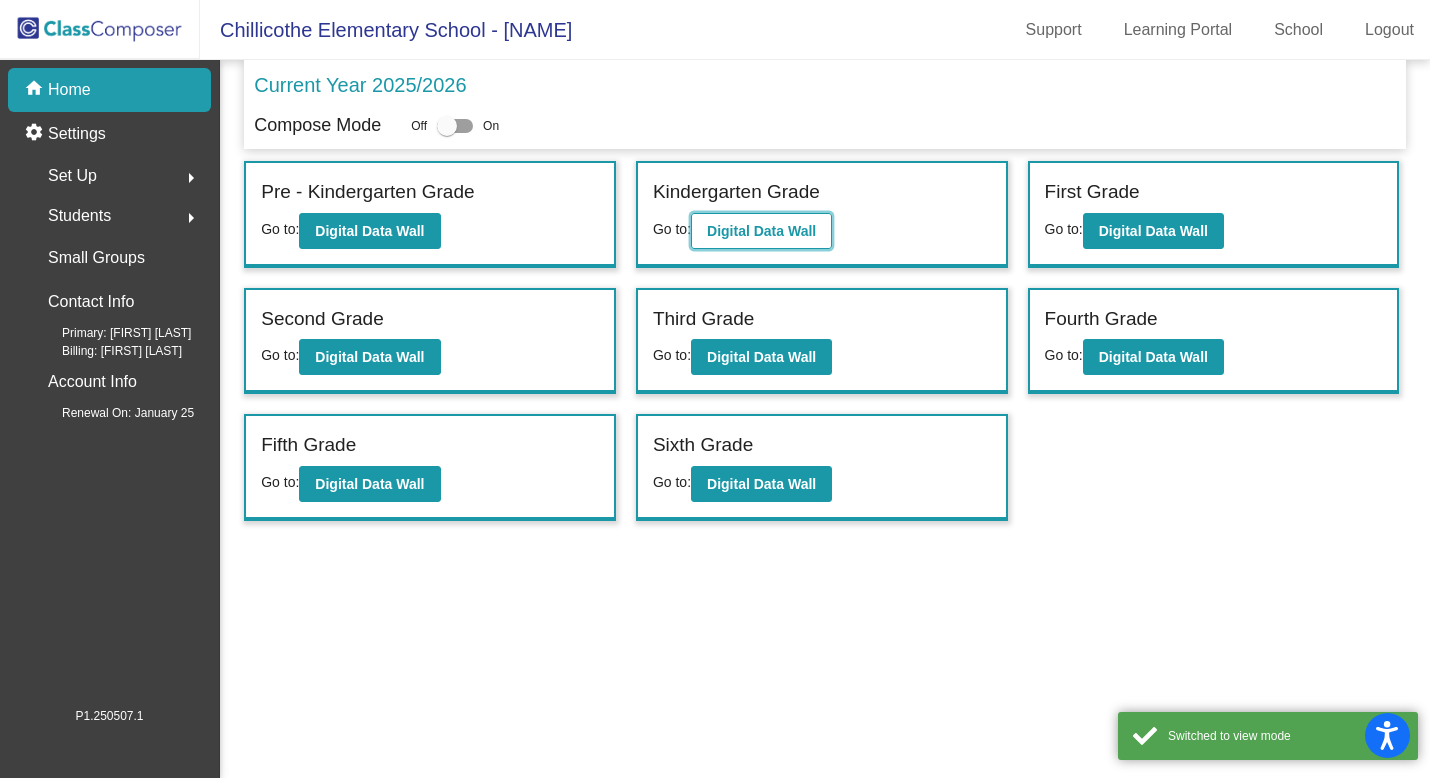 click on "Digital Data Wall" 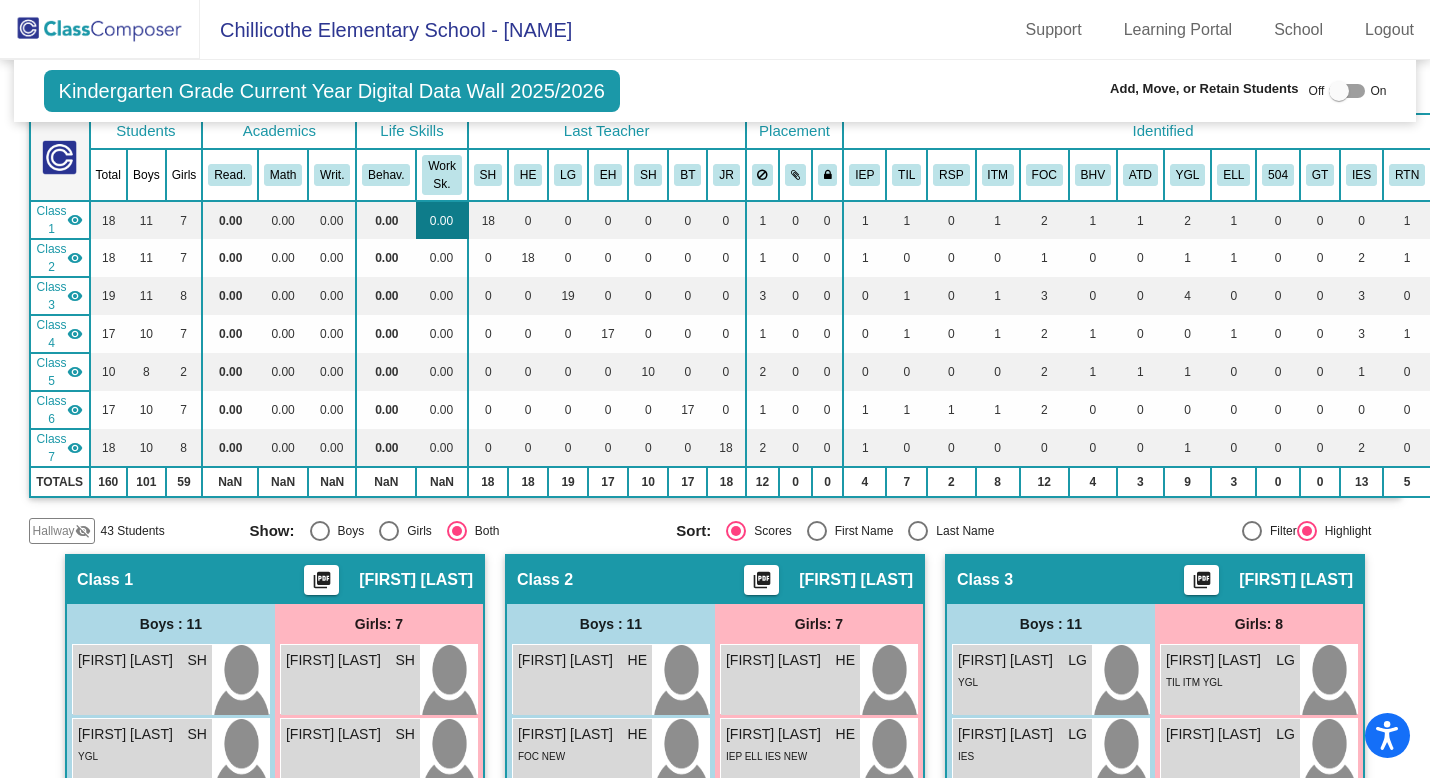 scroll, scrollTop: 125, scrollLeft: 0, axis: vertical 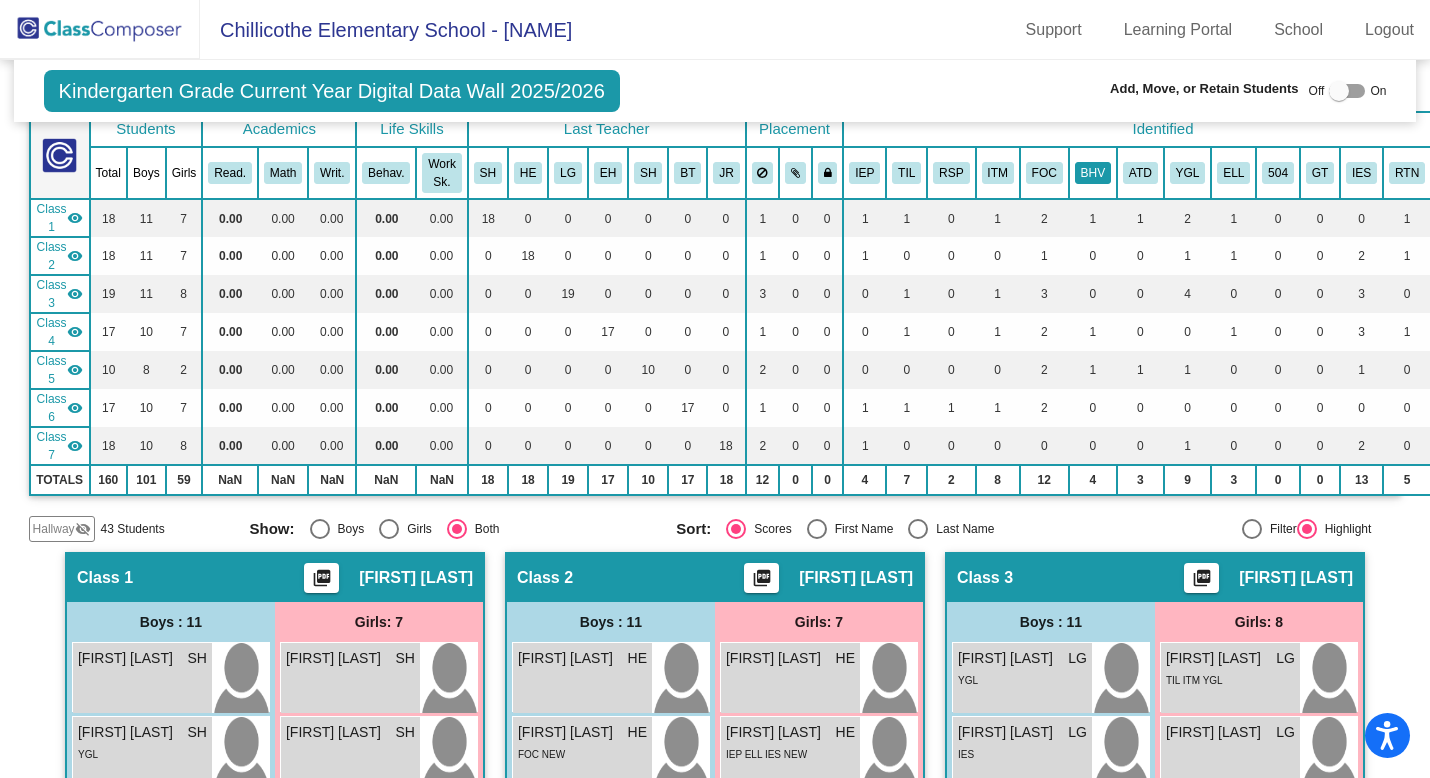click on "BHV" 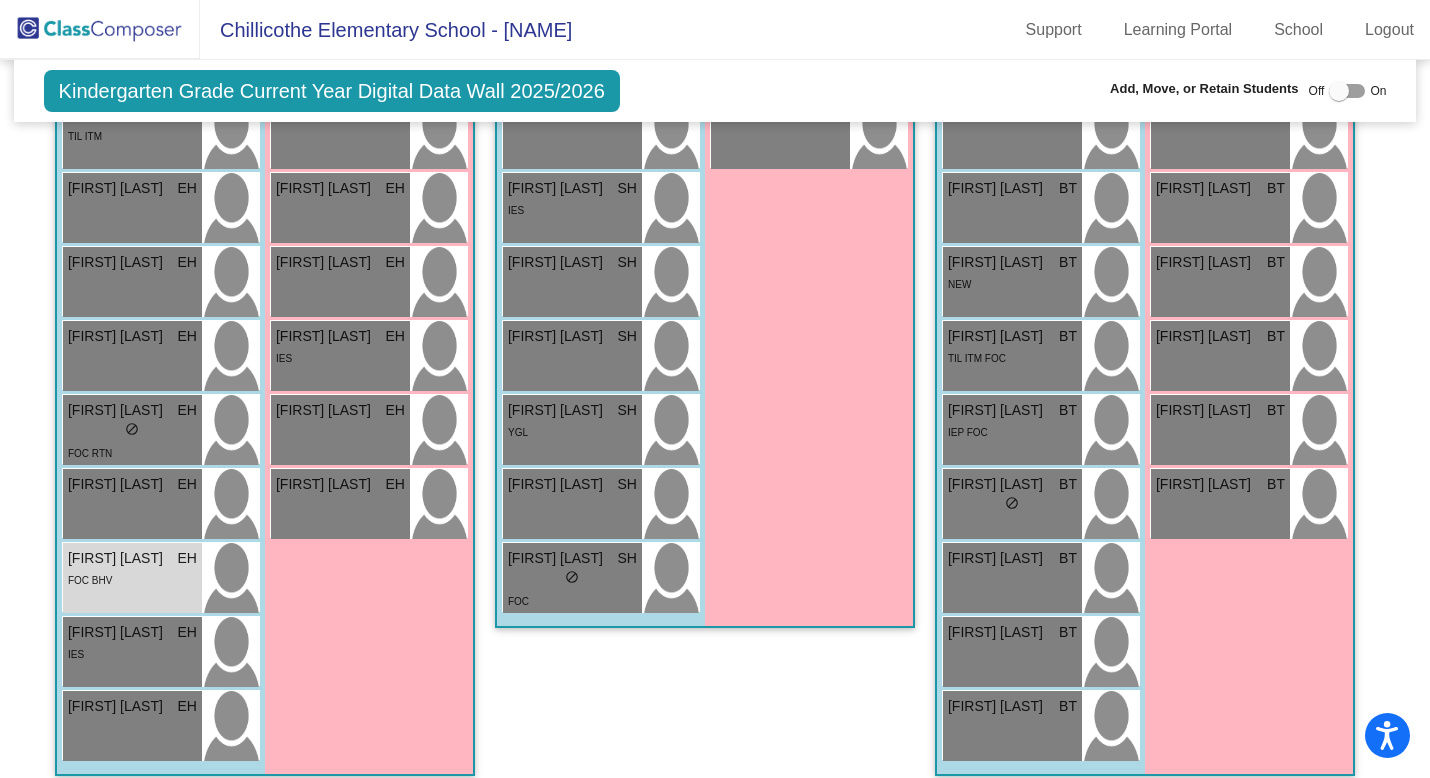 scroll, scrollTop: 1671, scrollLeft: 0, axis: vertical 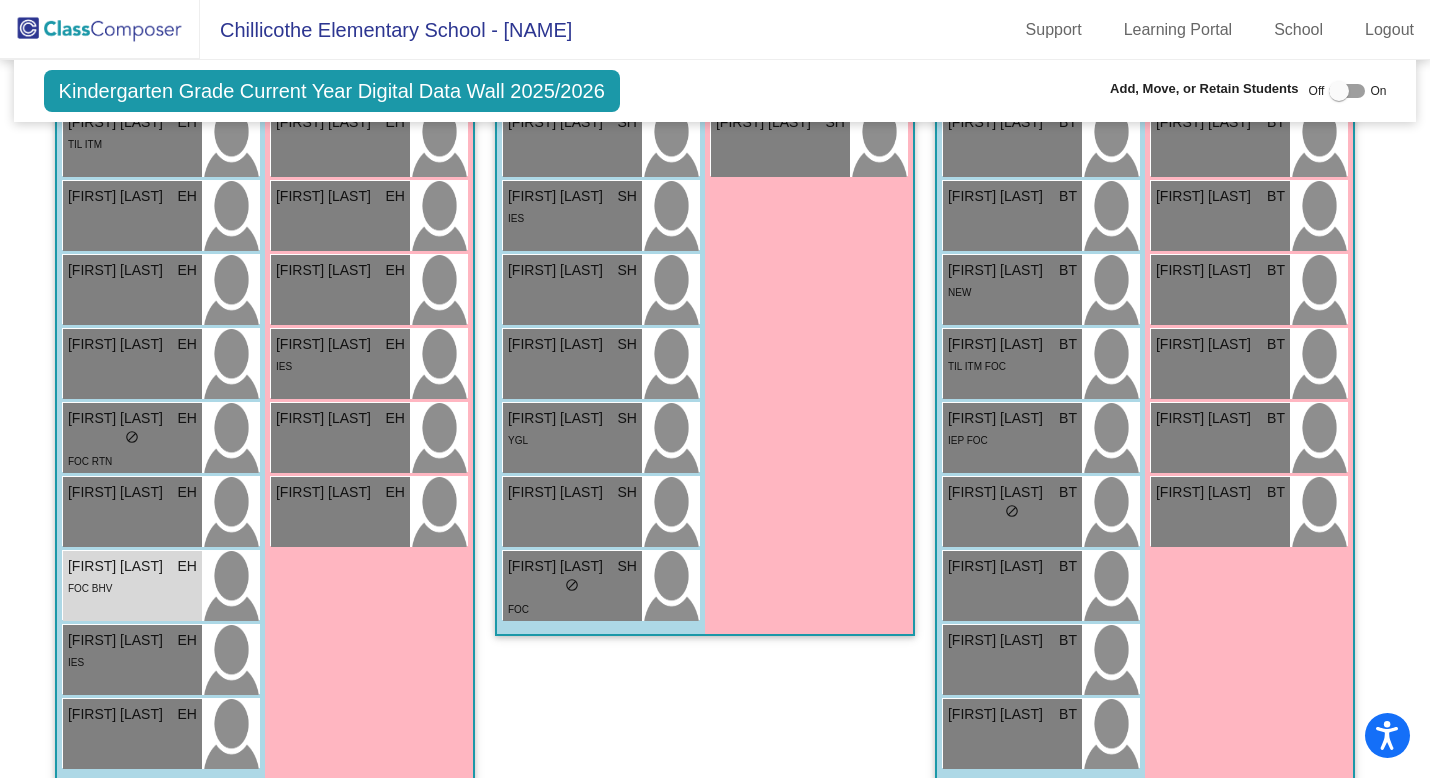 click at bounding box center [1339, 91] 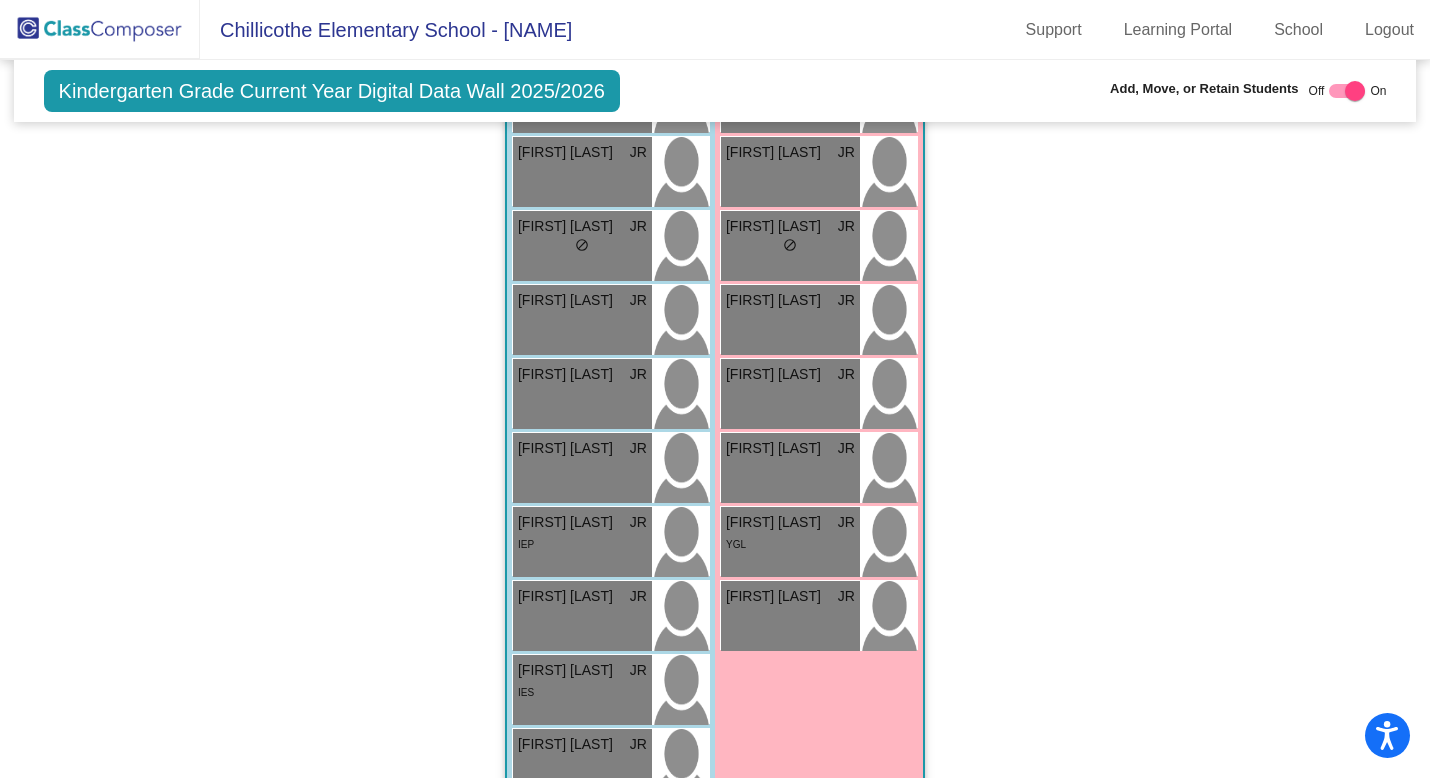 scroll, scrollTop: 2688, scrollLeft: 0, axis: vertical 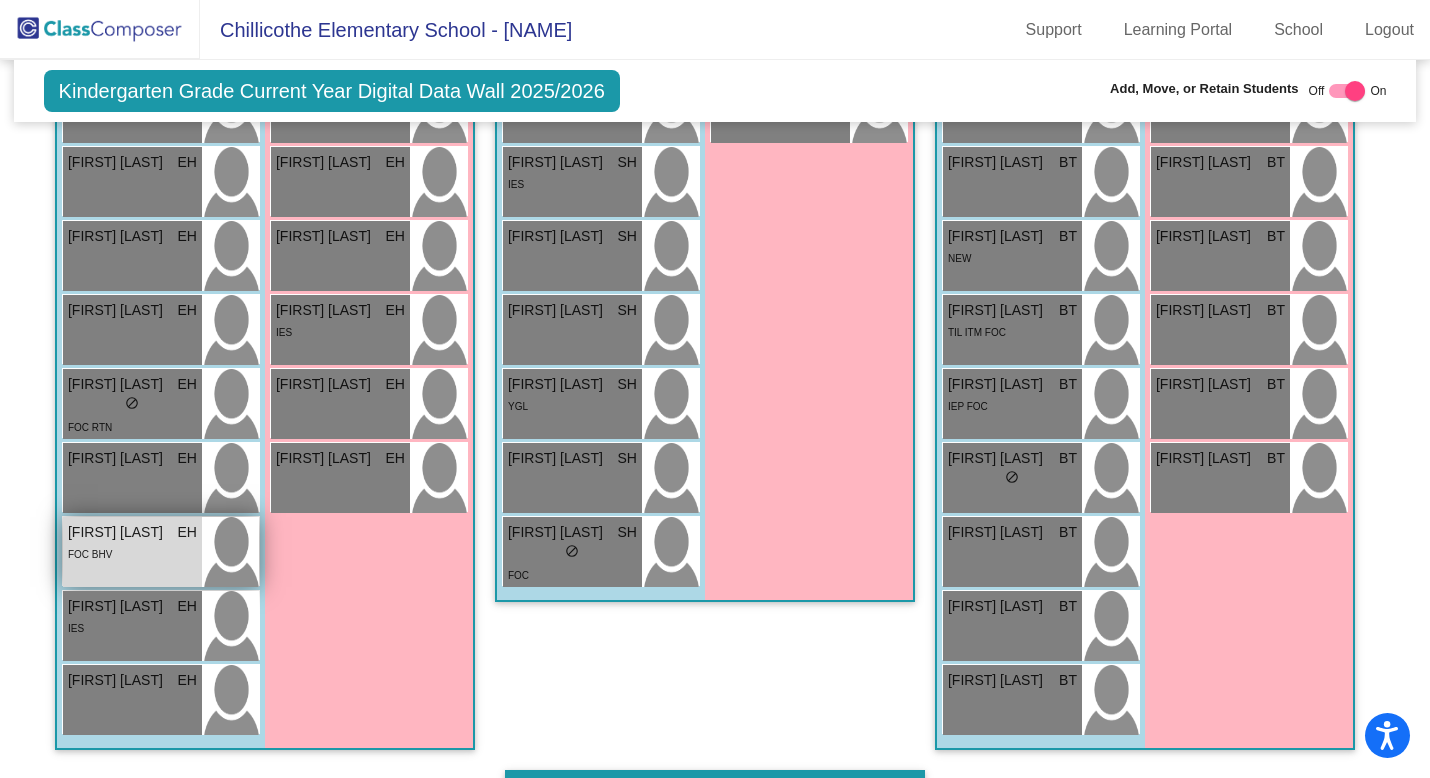 click on "FOC BHV" at bounding box center [132, 553] 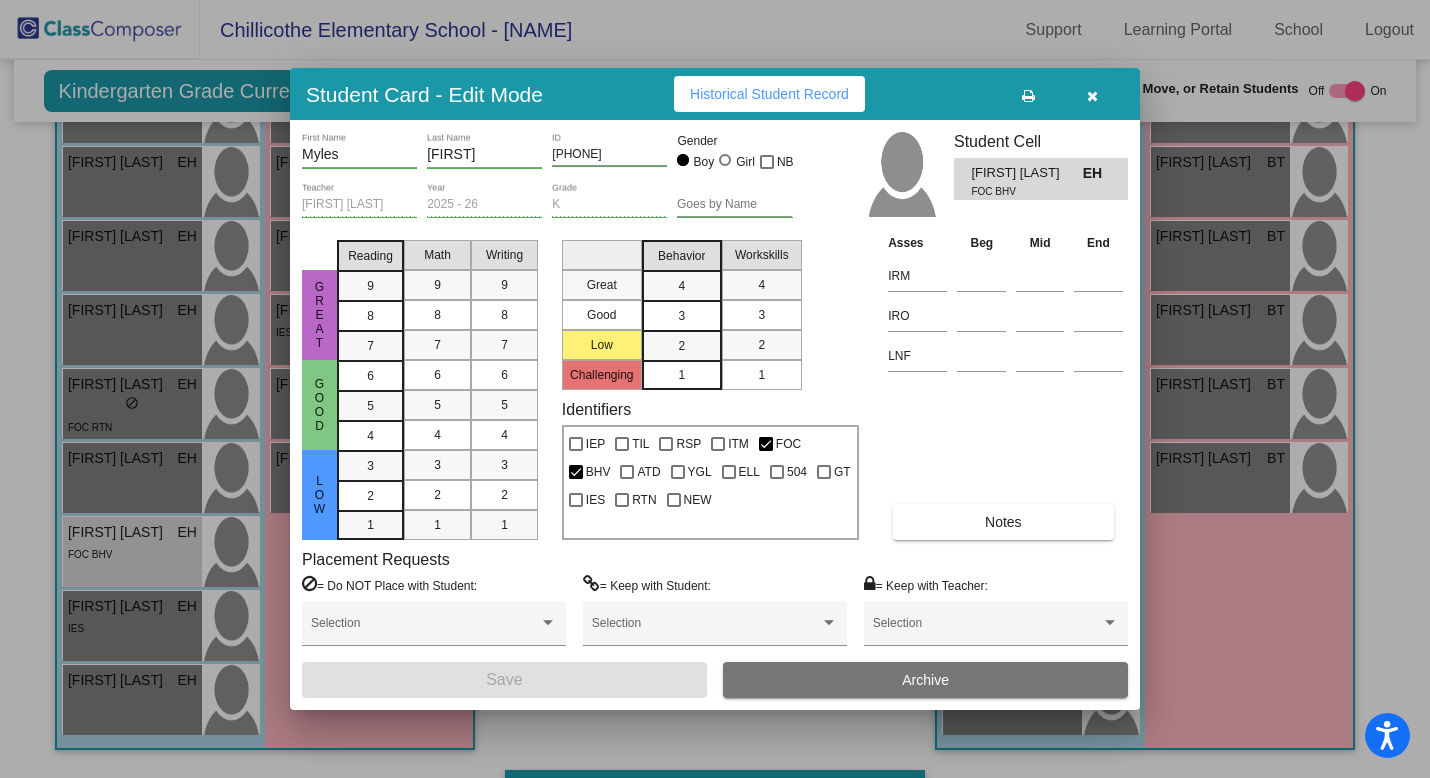 click at bounding box center [1092, 96] 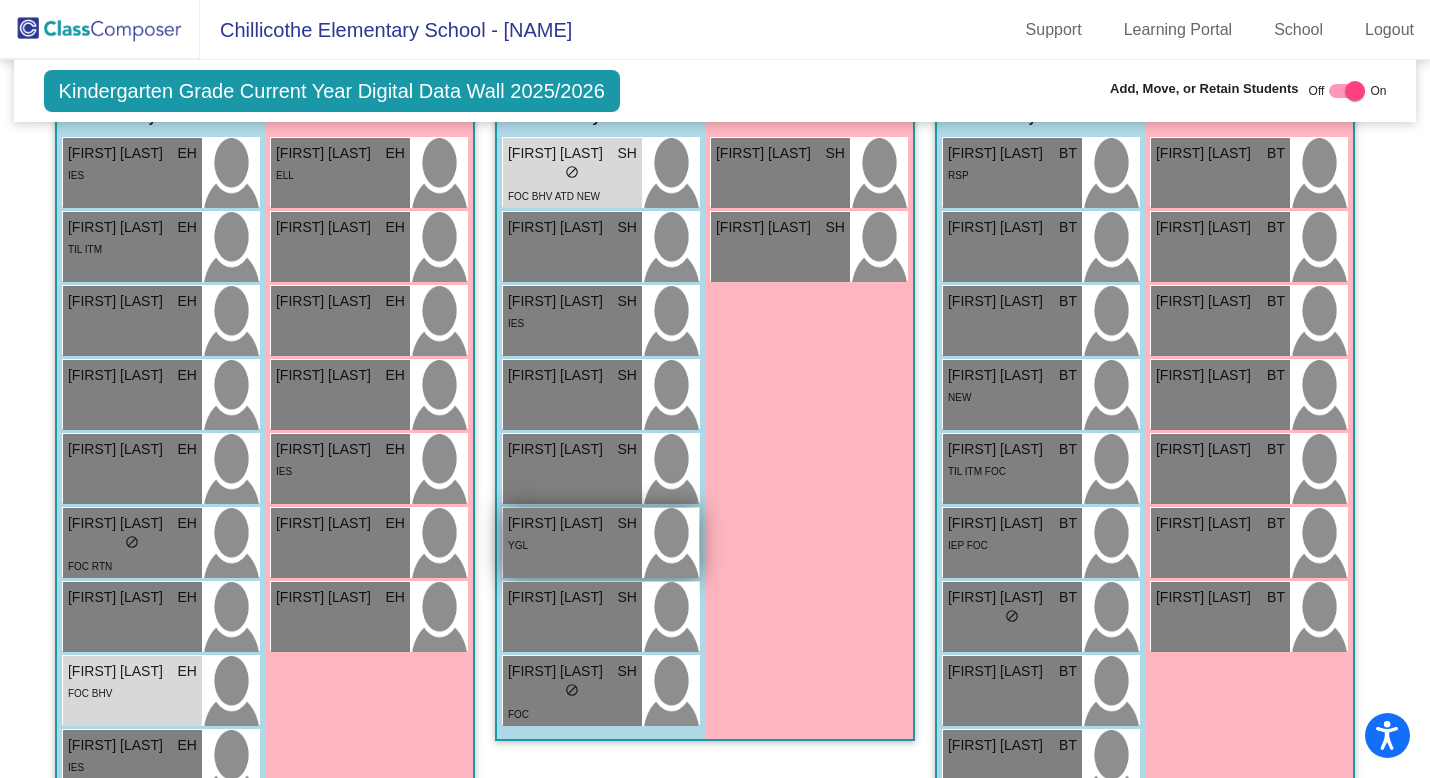 scroll, scrollTop: 1658, scrollLeft: 0, axis: vertical 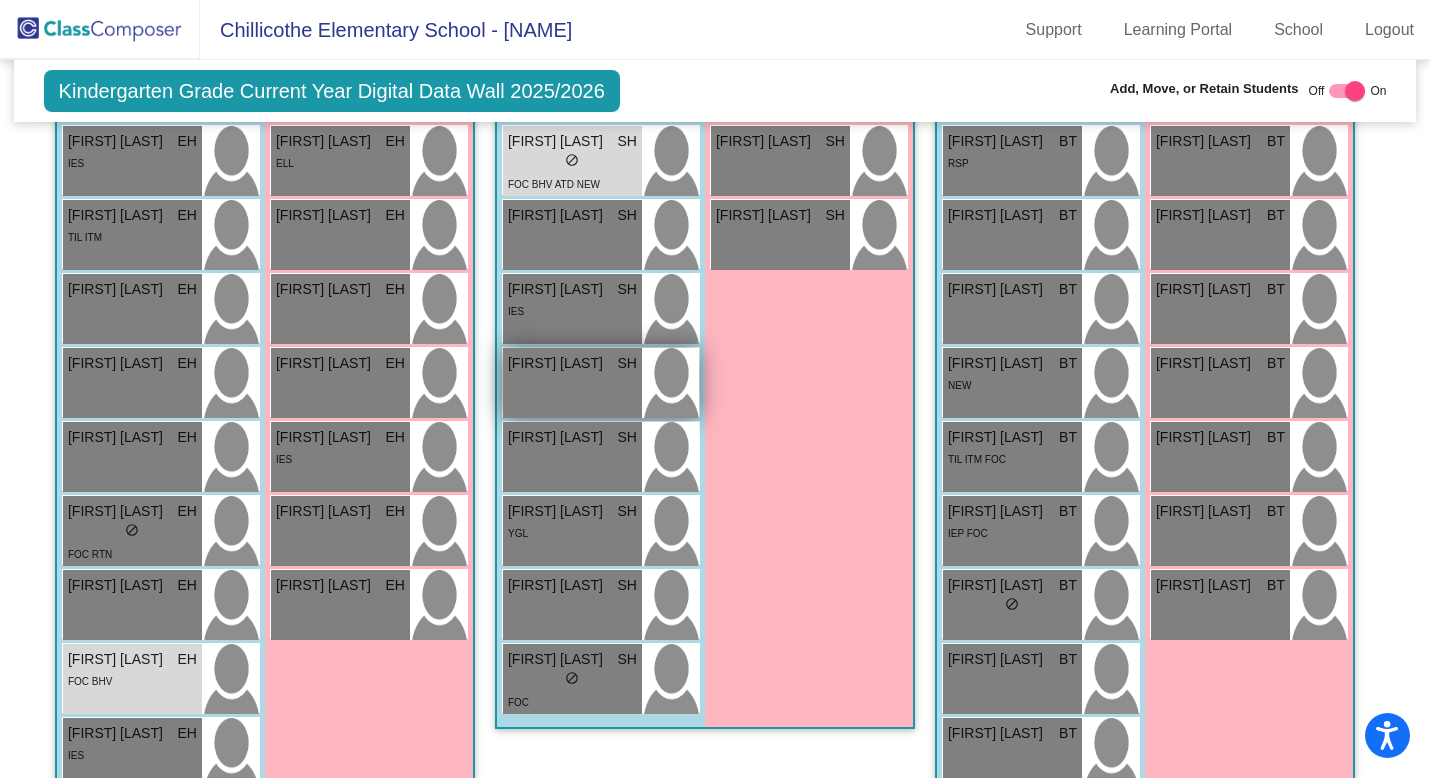 click on "[FIRST] SH lock do_not_disturb_alt" at bounding box center [572, 383] 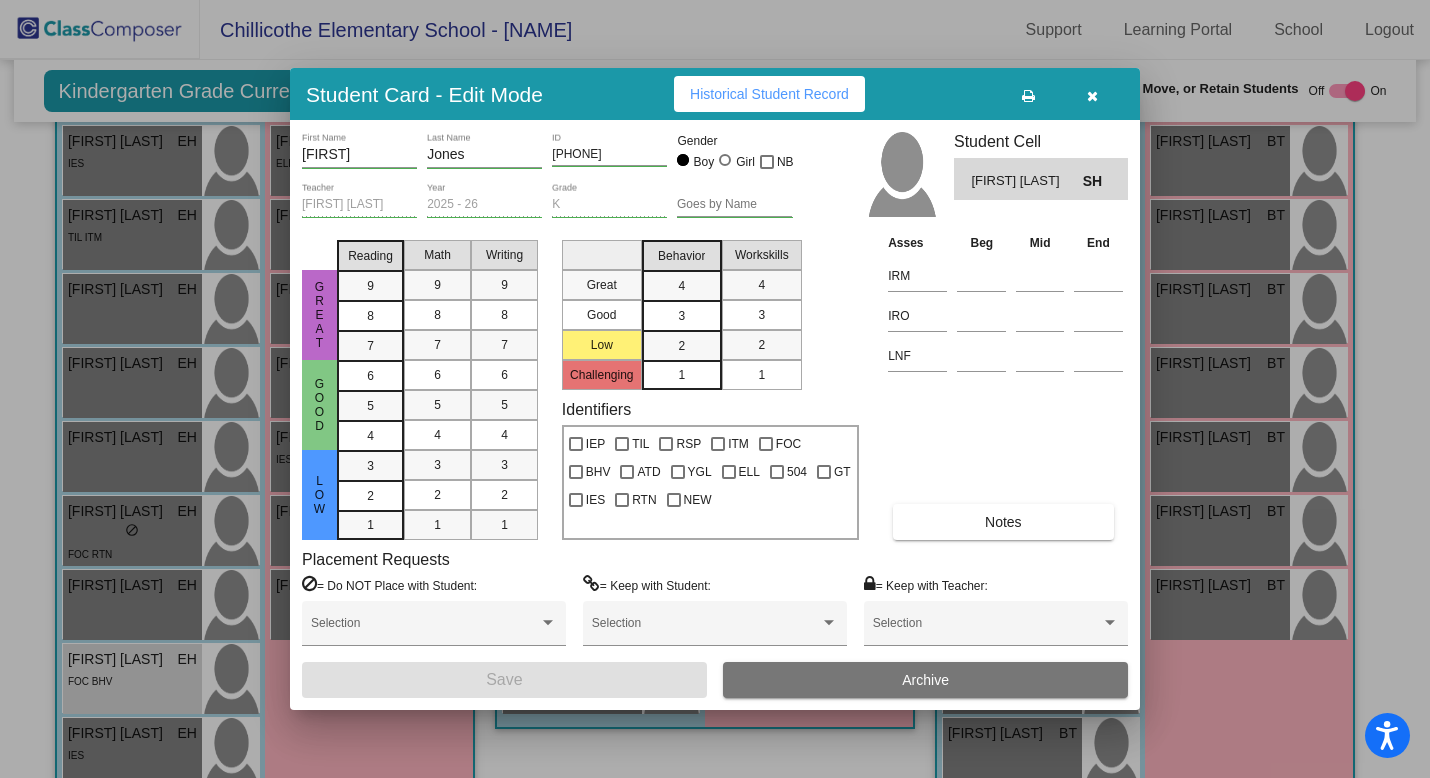 click at bounding box center [1092, 96] 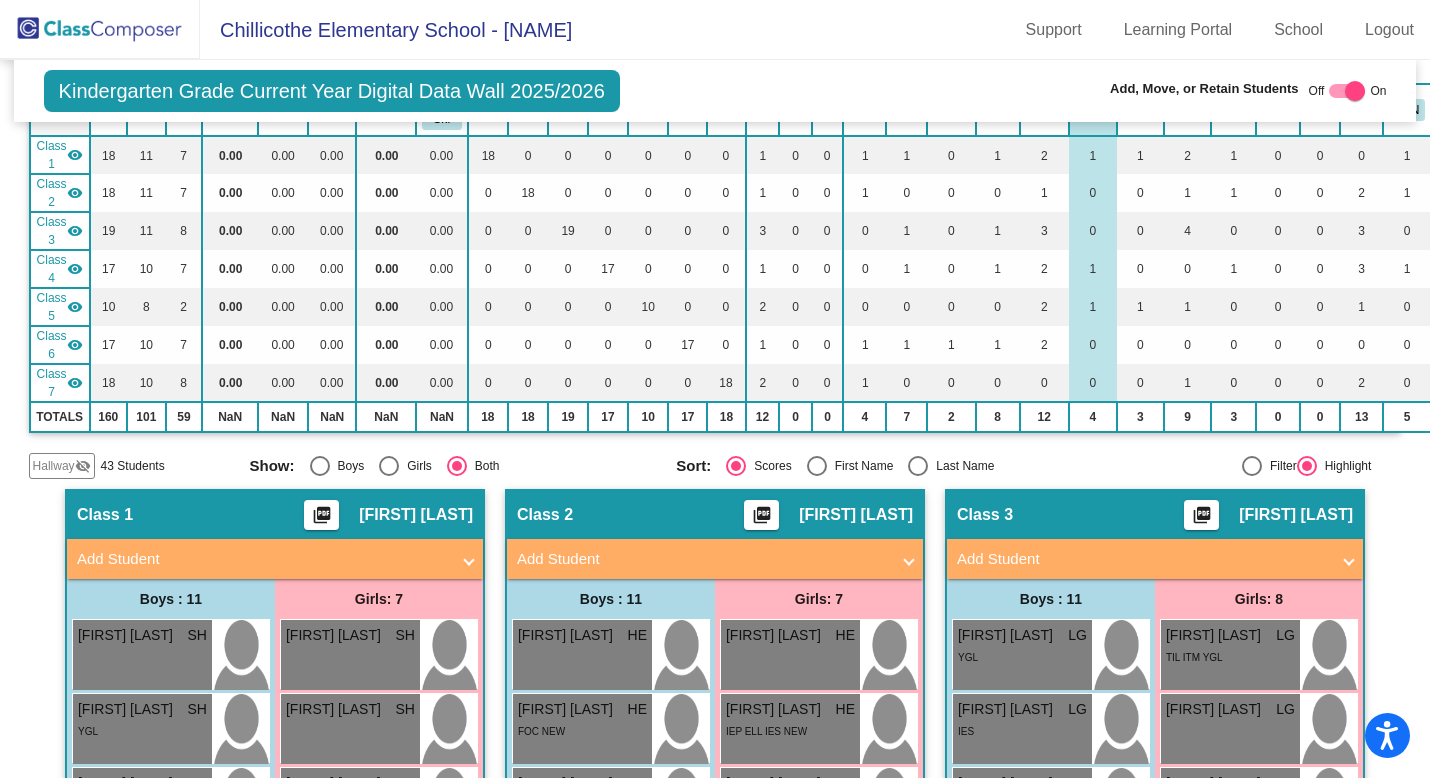 scroll, scrollTop: 0, scrollLeft: 0, axis: both 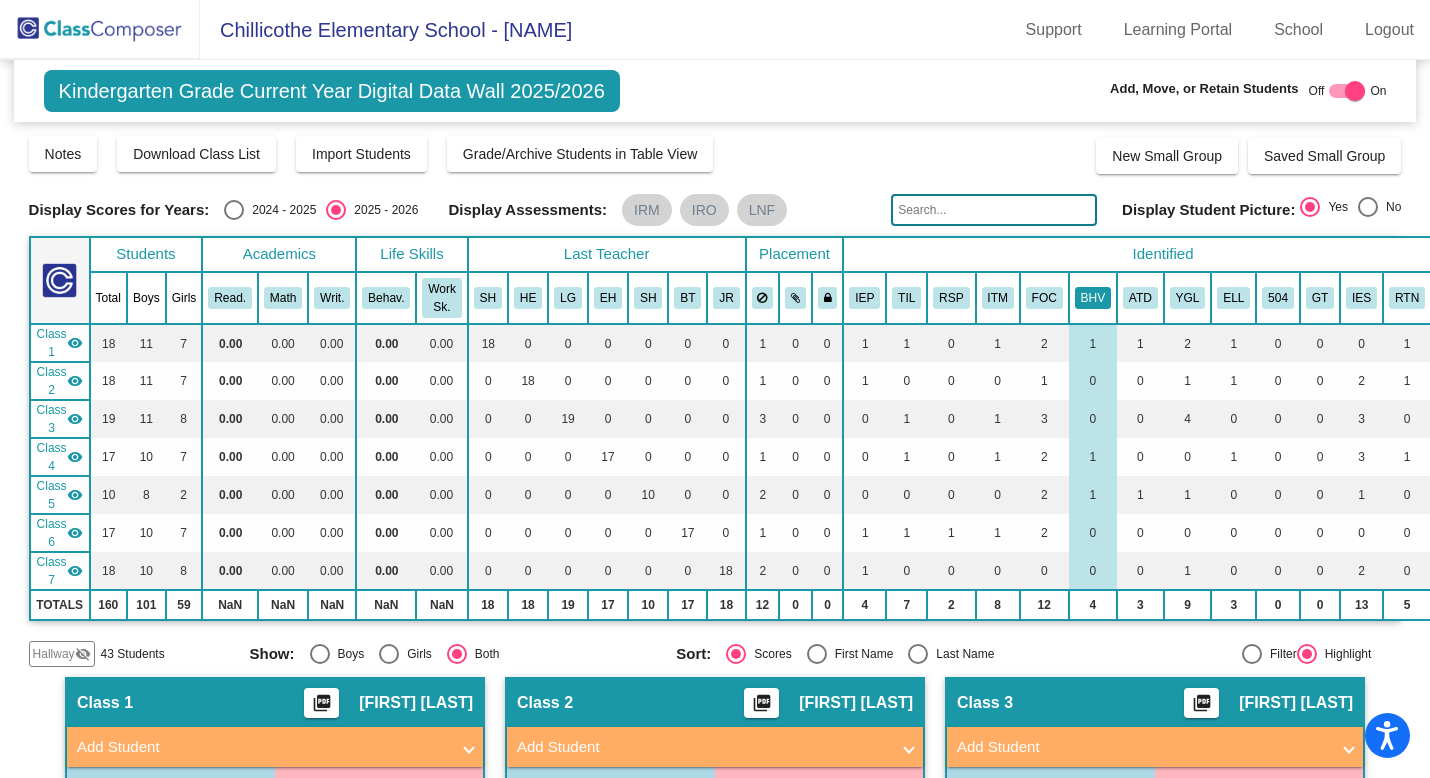 click on "BHV" 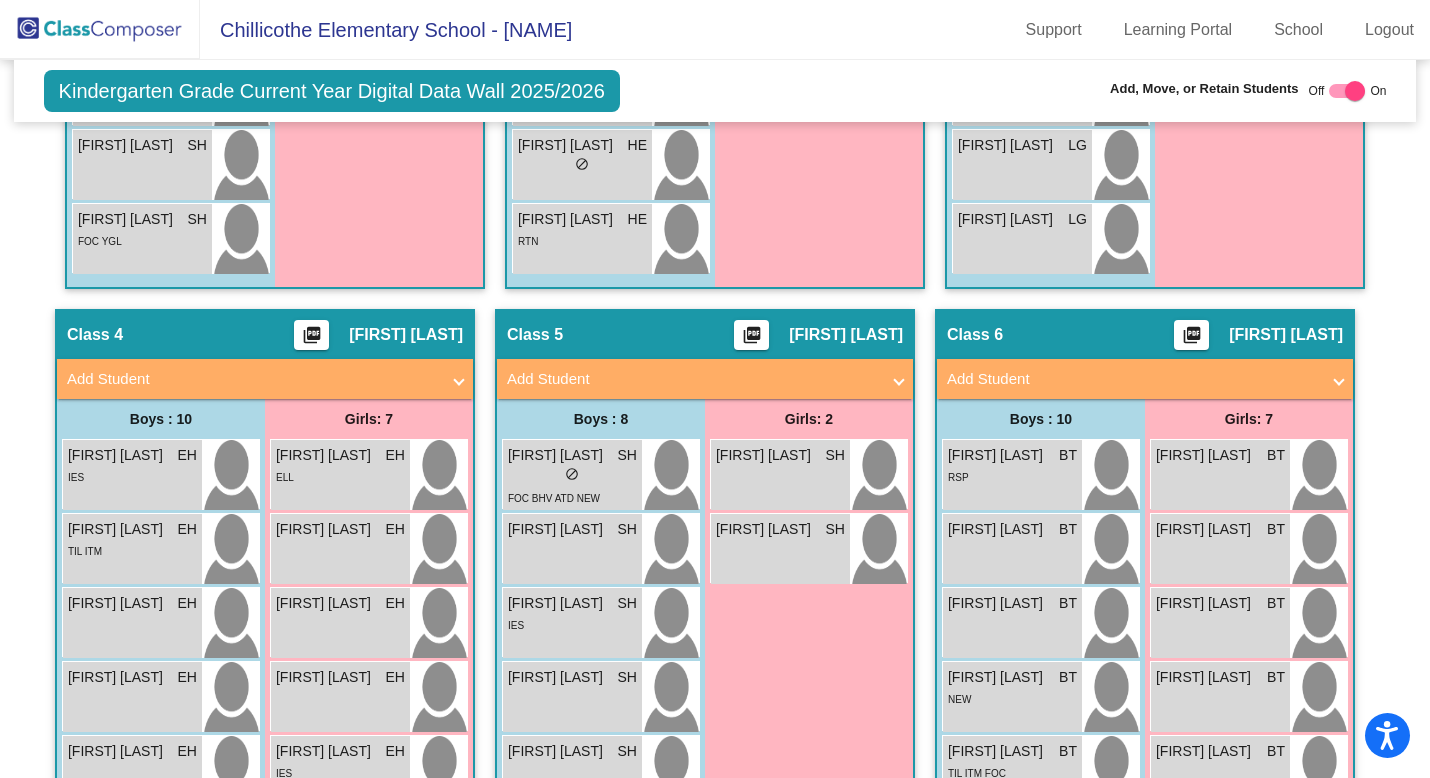 scroll, scrollTop: 1354, scrollLeft: 0, axis: vertical 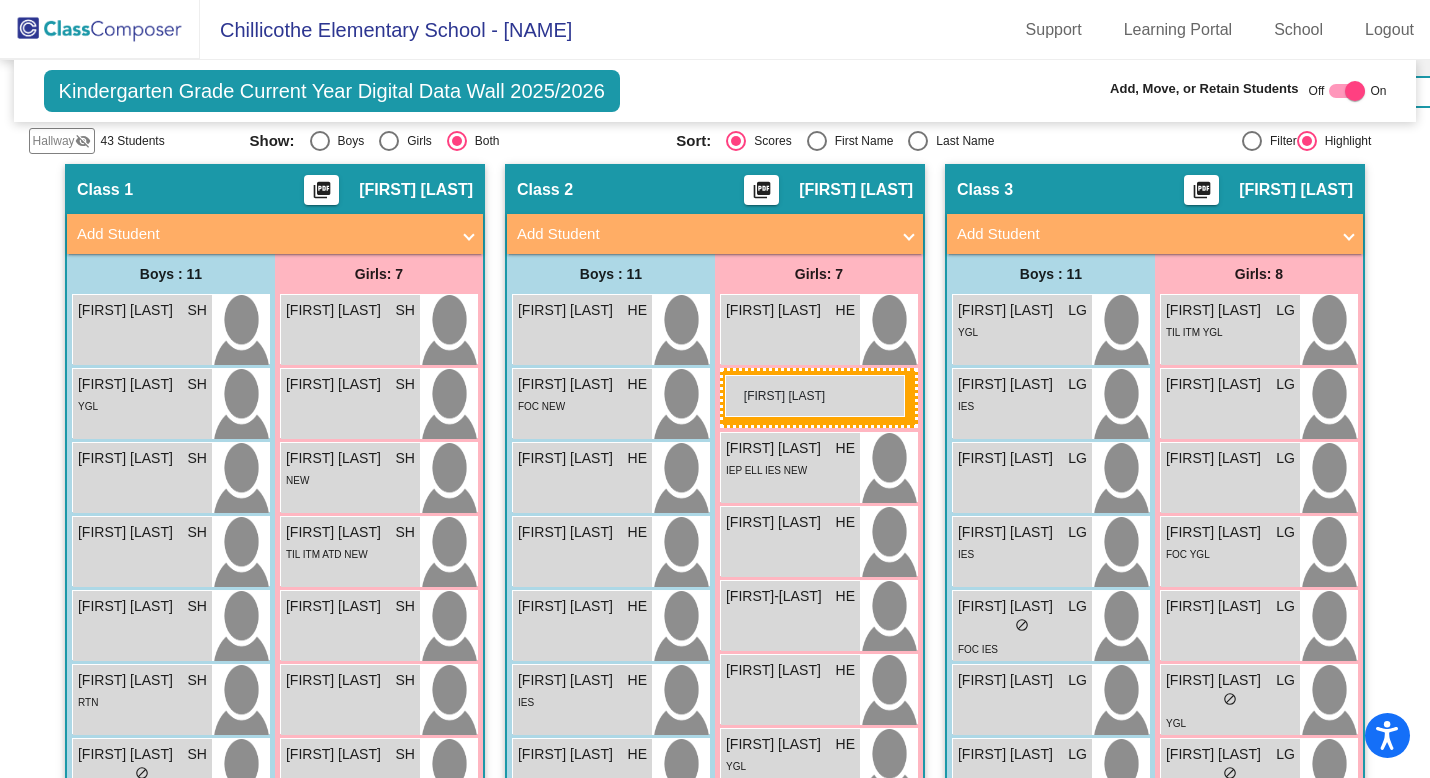 drag, startPoint x: 770, startPoint y: 520, endPoint x: 725, endPoint y: 376, distance: 150.8675 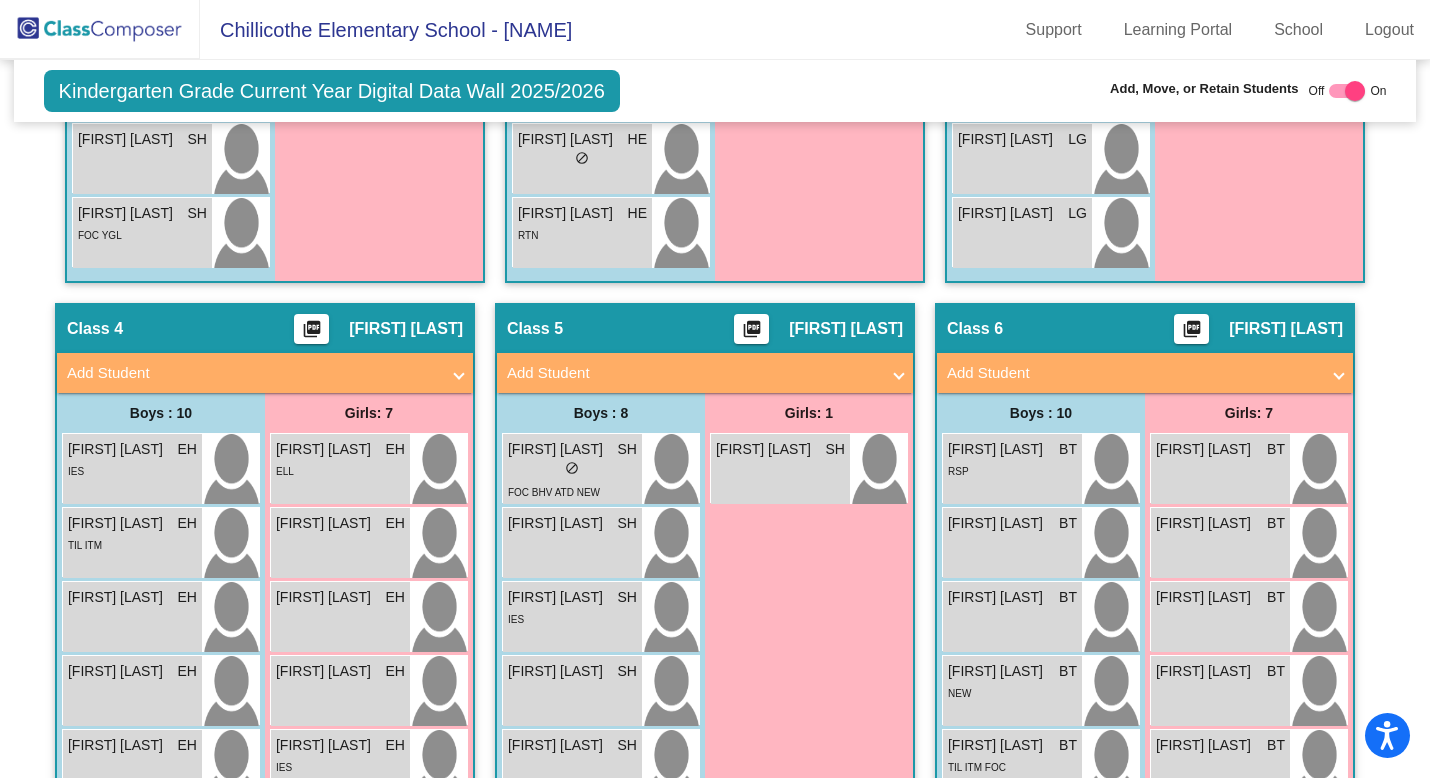 scroll, scrollTop: 1383, scrollLeft: 0, axis: vertical 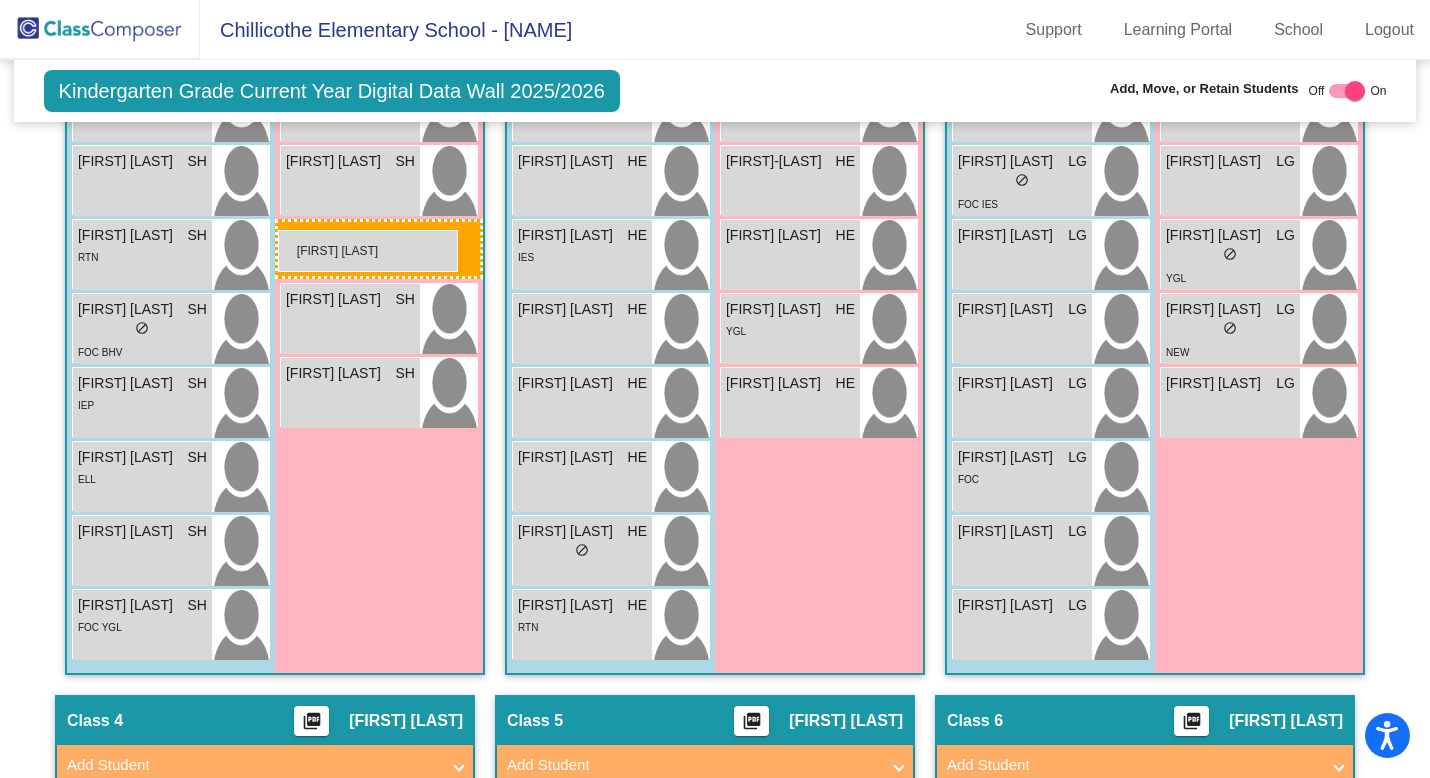 drag, startPoint x: 755, startPoint y: 432, endPoint x: 278, endPoint y: 230, distance: 518.00867 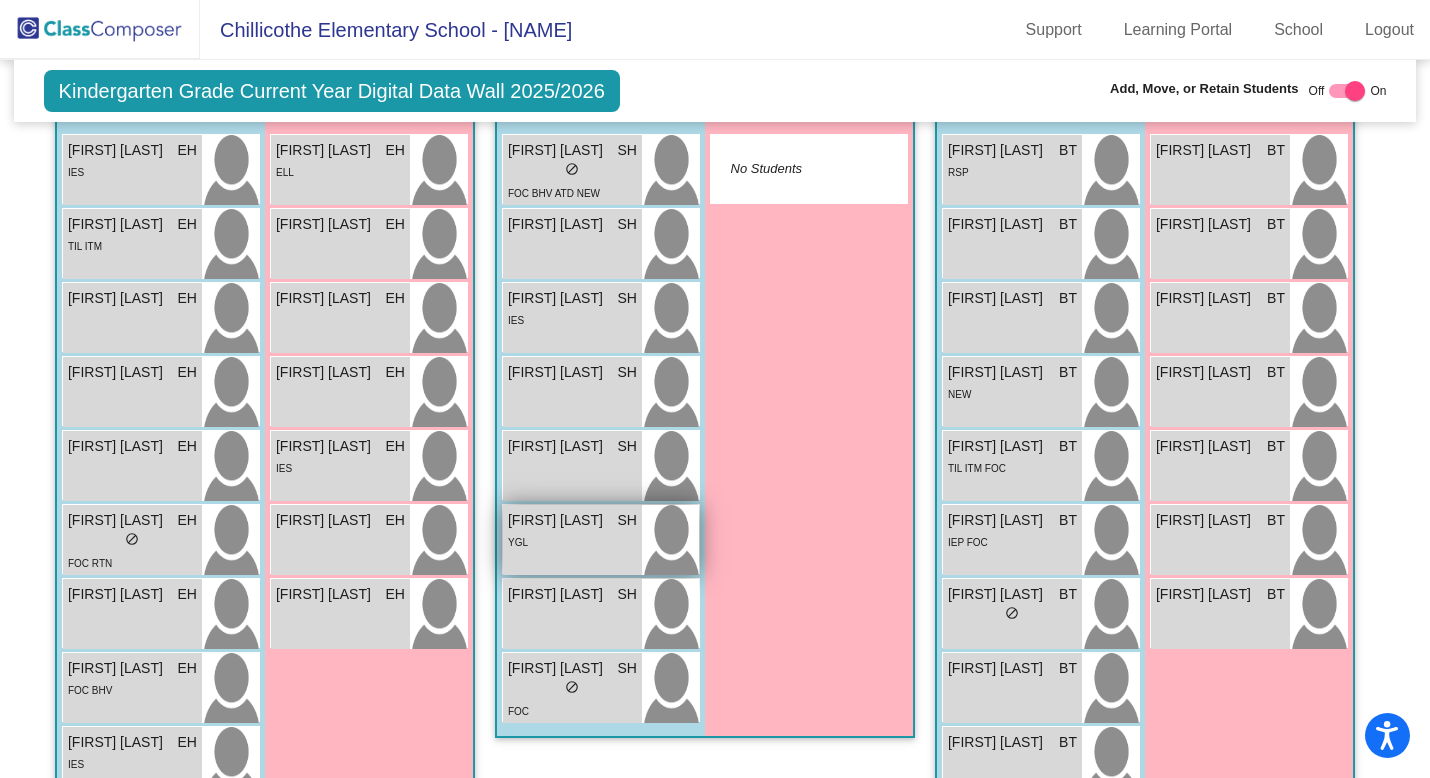 scroll, scrollTop: 1653, scrollLeft: 0, axis: vertical 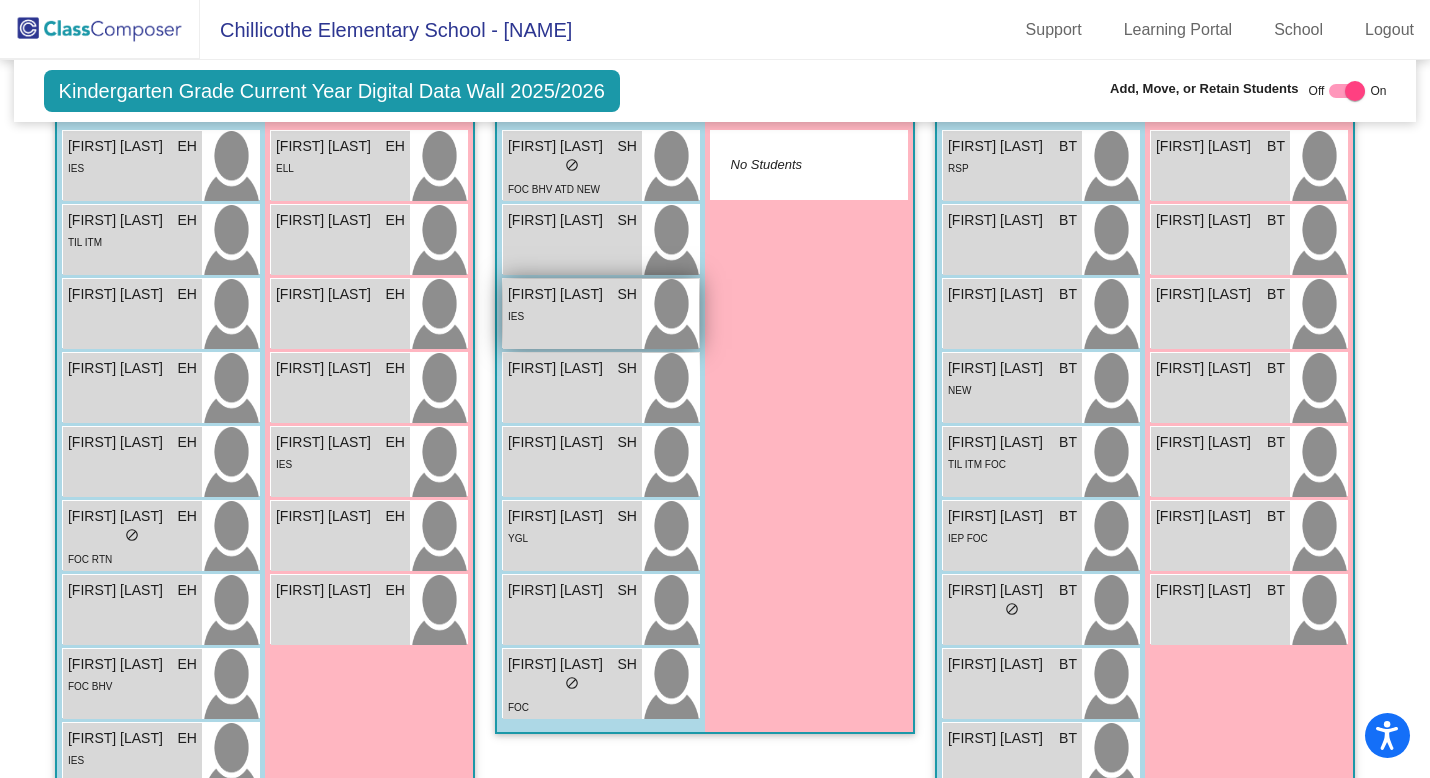 click on "IES" at bounding box center (572, 315) 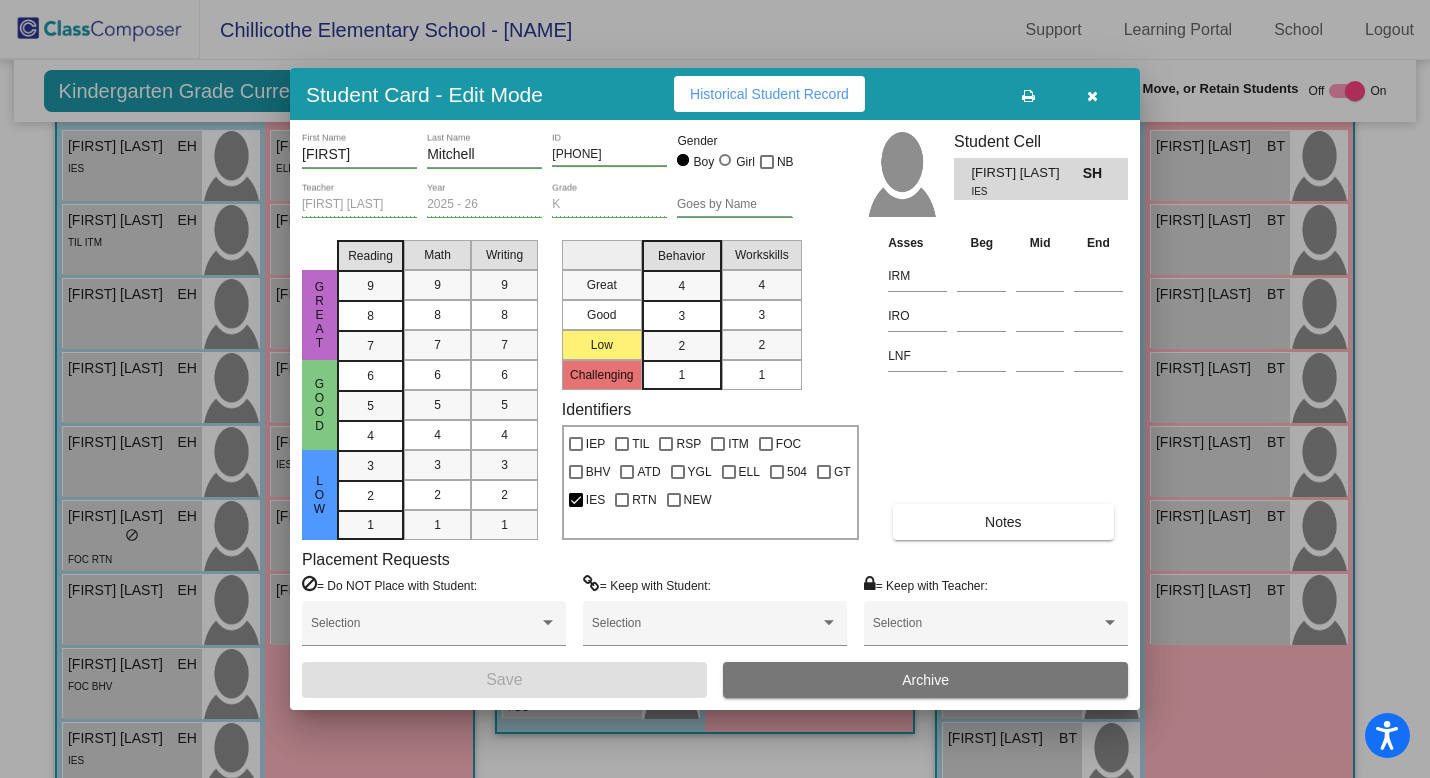 click at bounding box center (1092, 96) 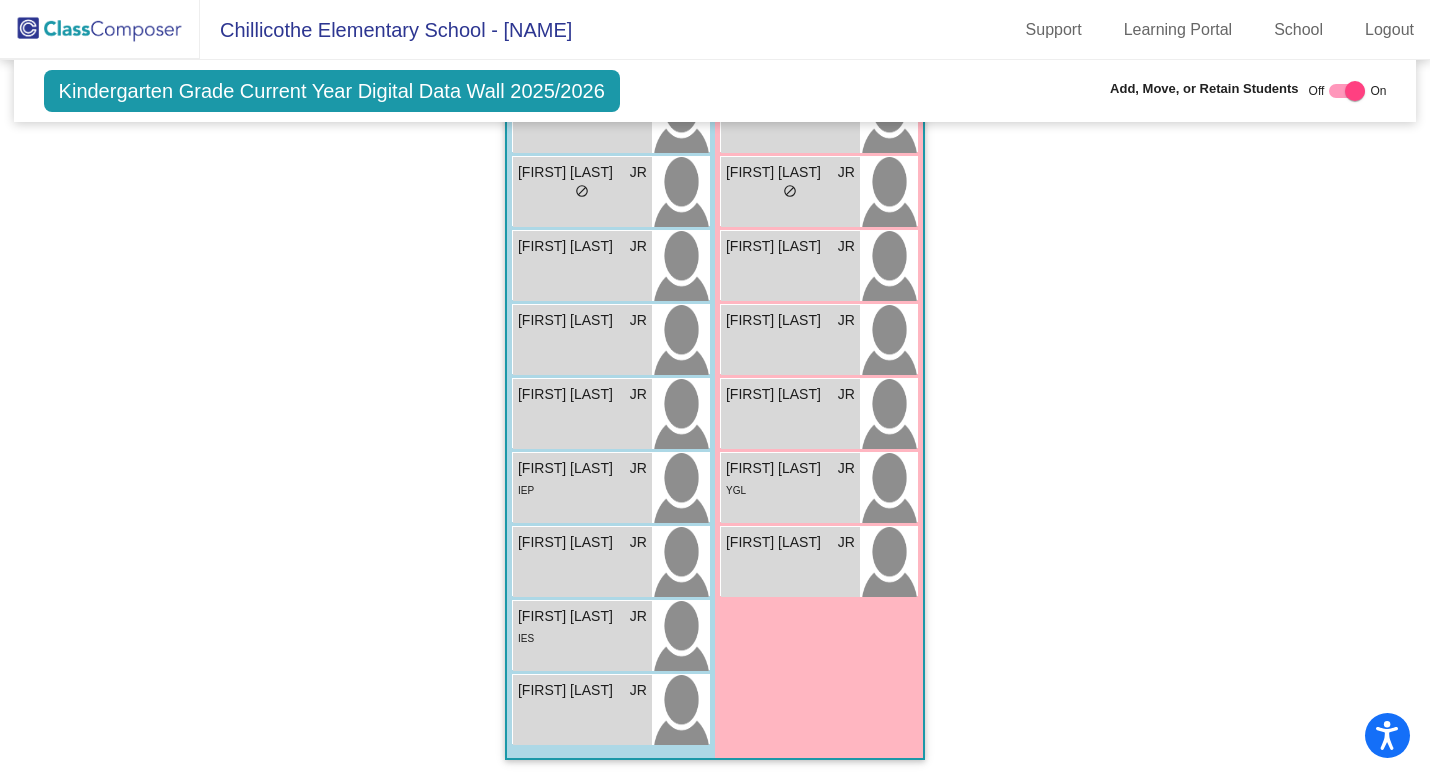 scroll, scrollTop: 2688, scrollLeft: 0, axis: vertical 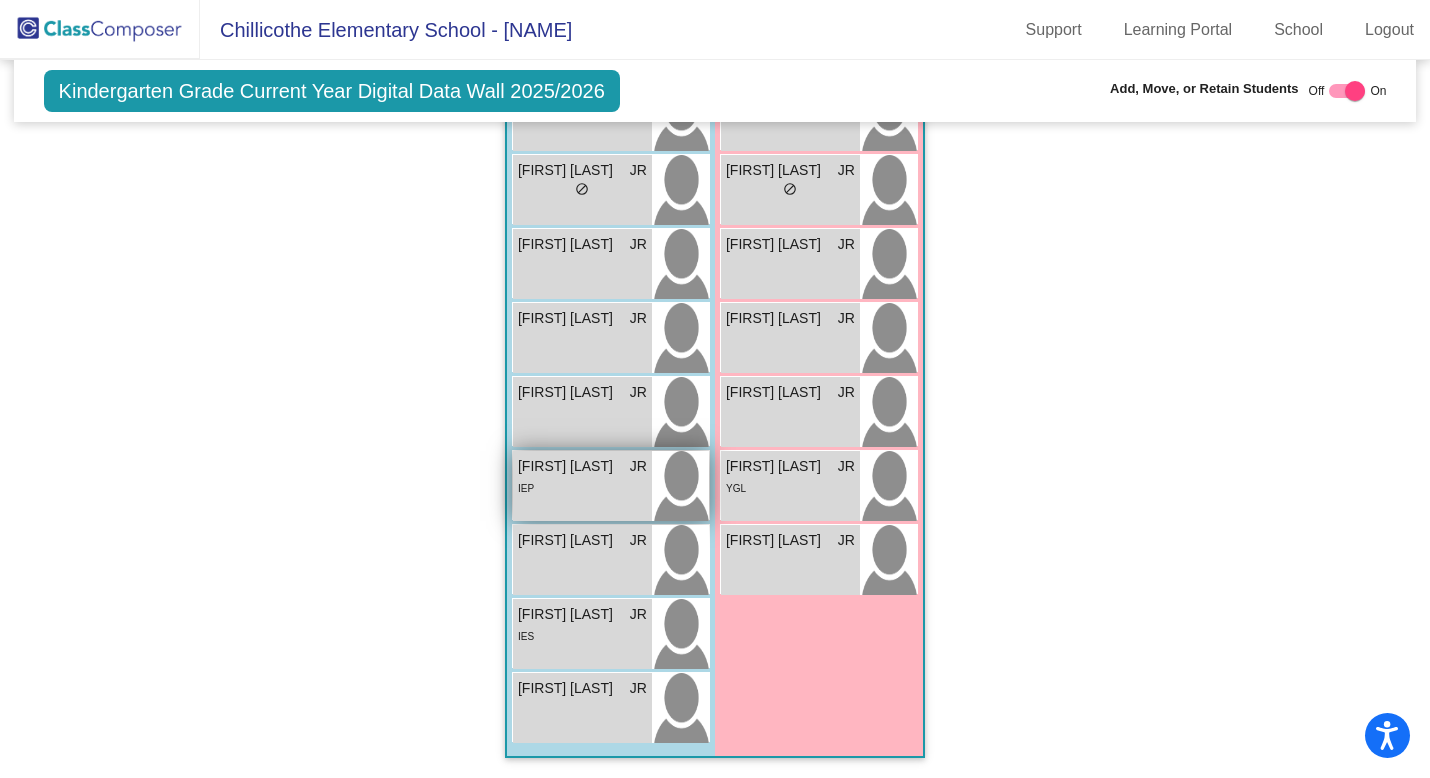 click on "IEP" at bounding box center (582, 487) 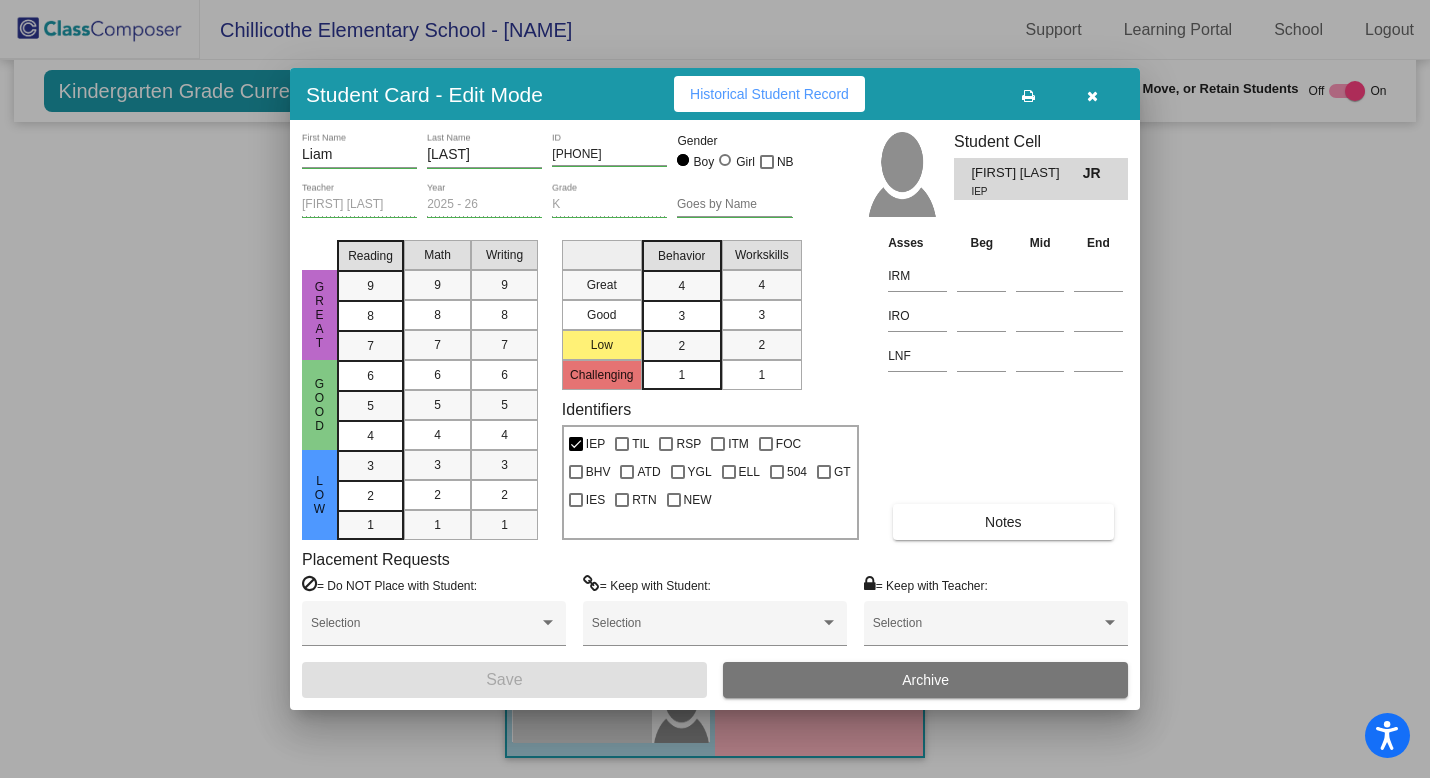 click at bounding box center [1092, 96] 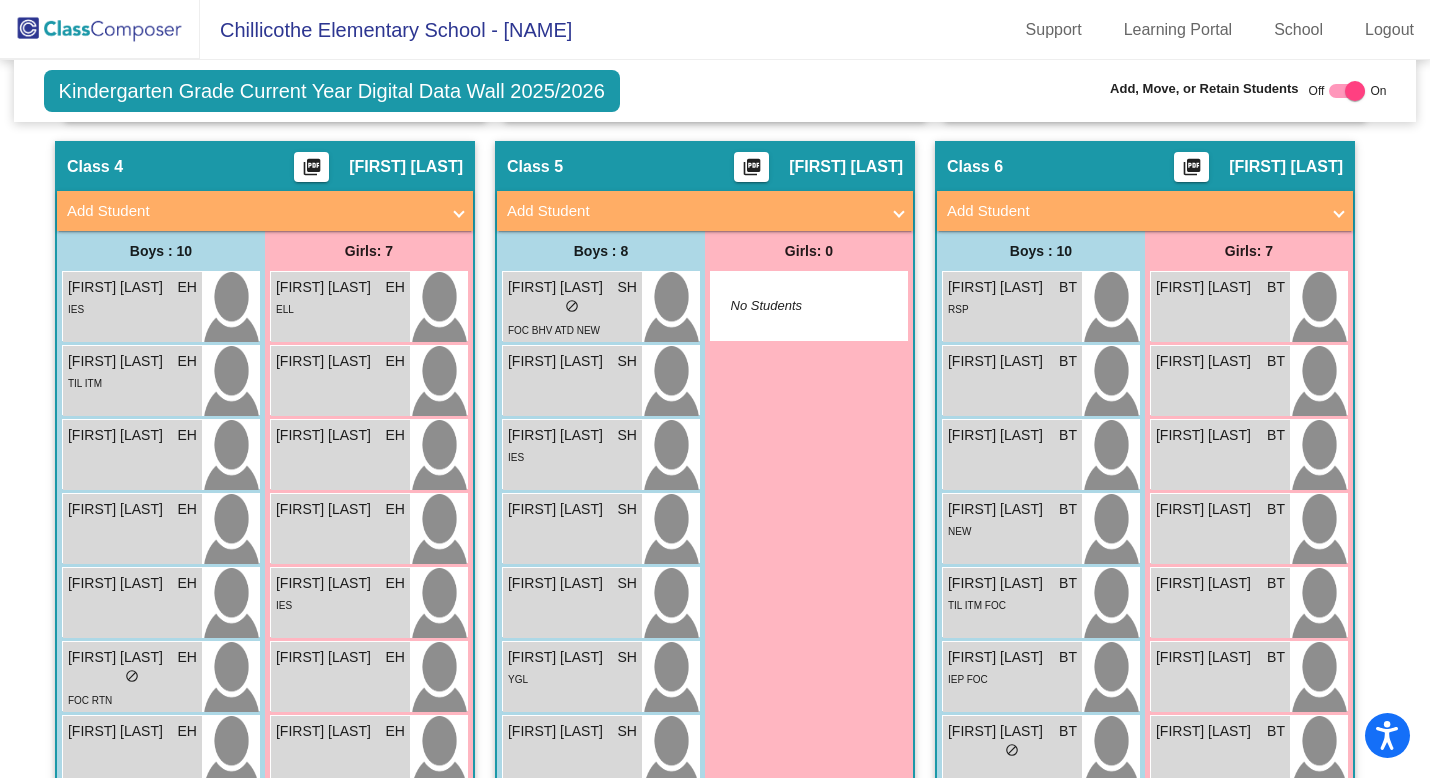 scroll, scrollTop: 1518, scrollLeft: 0, axis: vertical 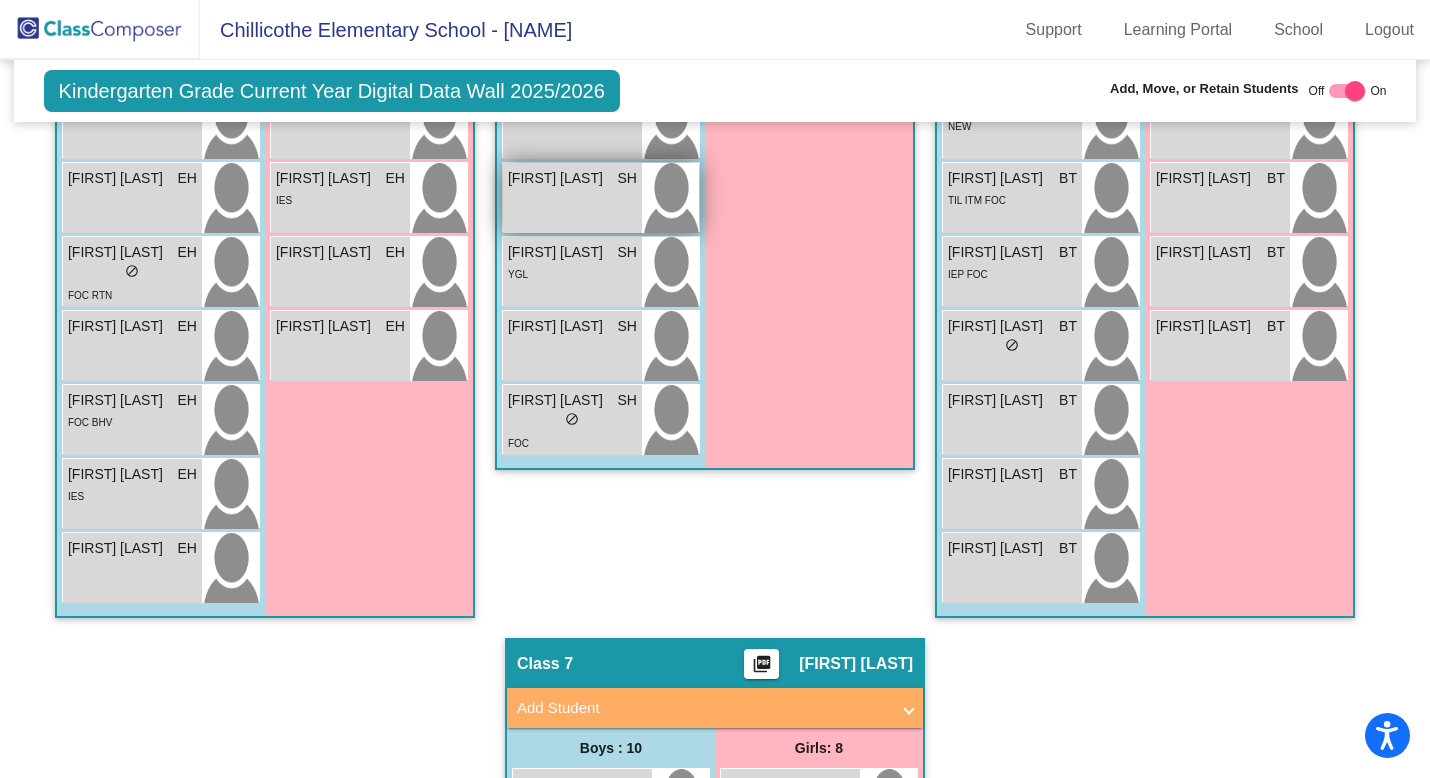 click on "Class 5 picture_as_pdf Shelby Heckman Add Student First Name Last Name Student Id (Recommended) Boy Girl Non Binary Add Close Boys : 8 Alexander Aaron SH lock do_not_disturb_alt FOC BHV ATD NEW Barrett Stover SH lock do_not_disturb_alt Easton Mitchell SH lock do_not_disturb_alt IES Jaelin Jones SH lock do_not_disturb_alt Kayson Carney SH lock do_not_disturb_alt Liam Klamert SH lock do_not_disturb_alt YGL Oliver Estes SH lock do_not_disturb_alt Ramzi Clayton SH lock do_not_disturb_alt FOC Girls: 0 No Students" 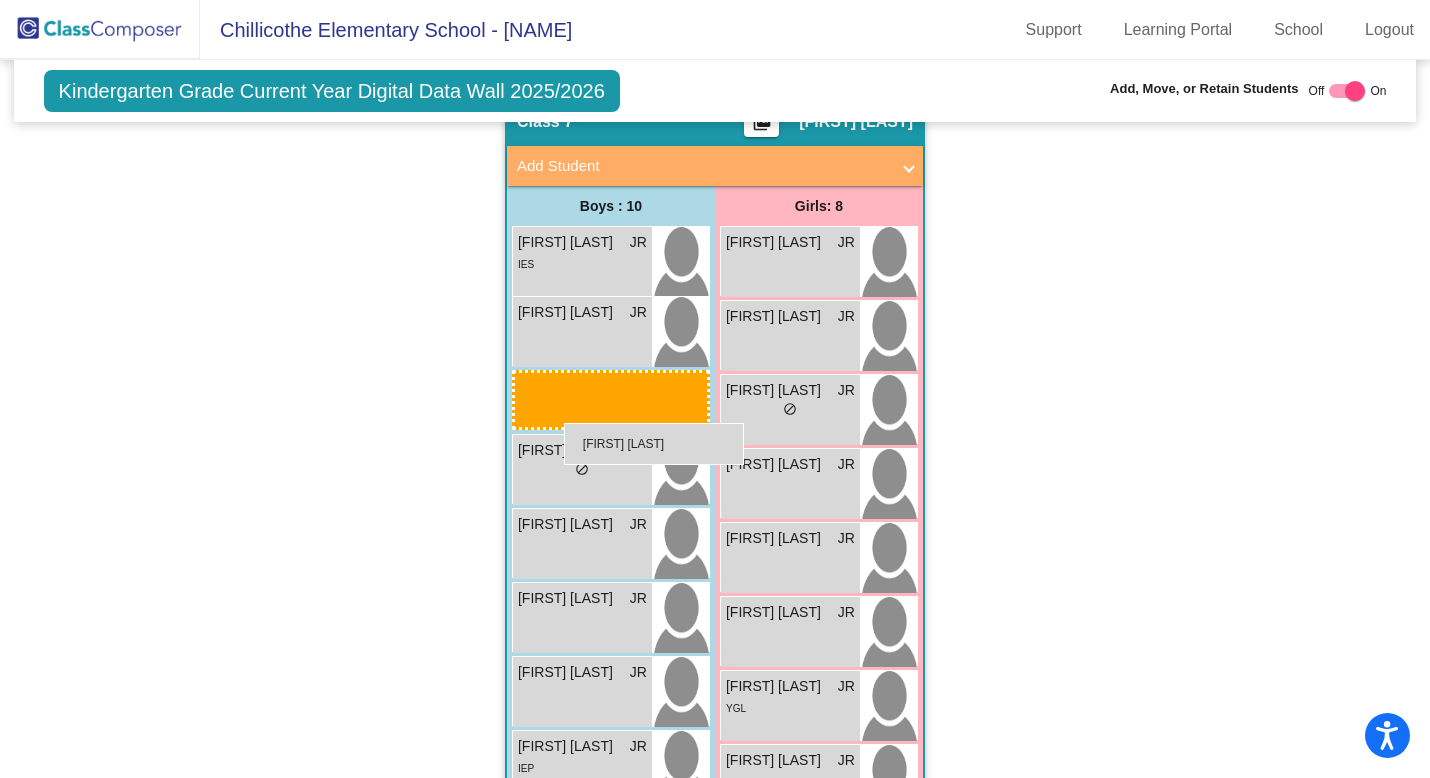 scroll, scrollTop: 2508, scrollLeft: 0, axis: vertical 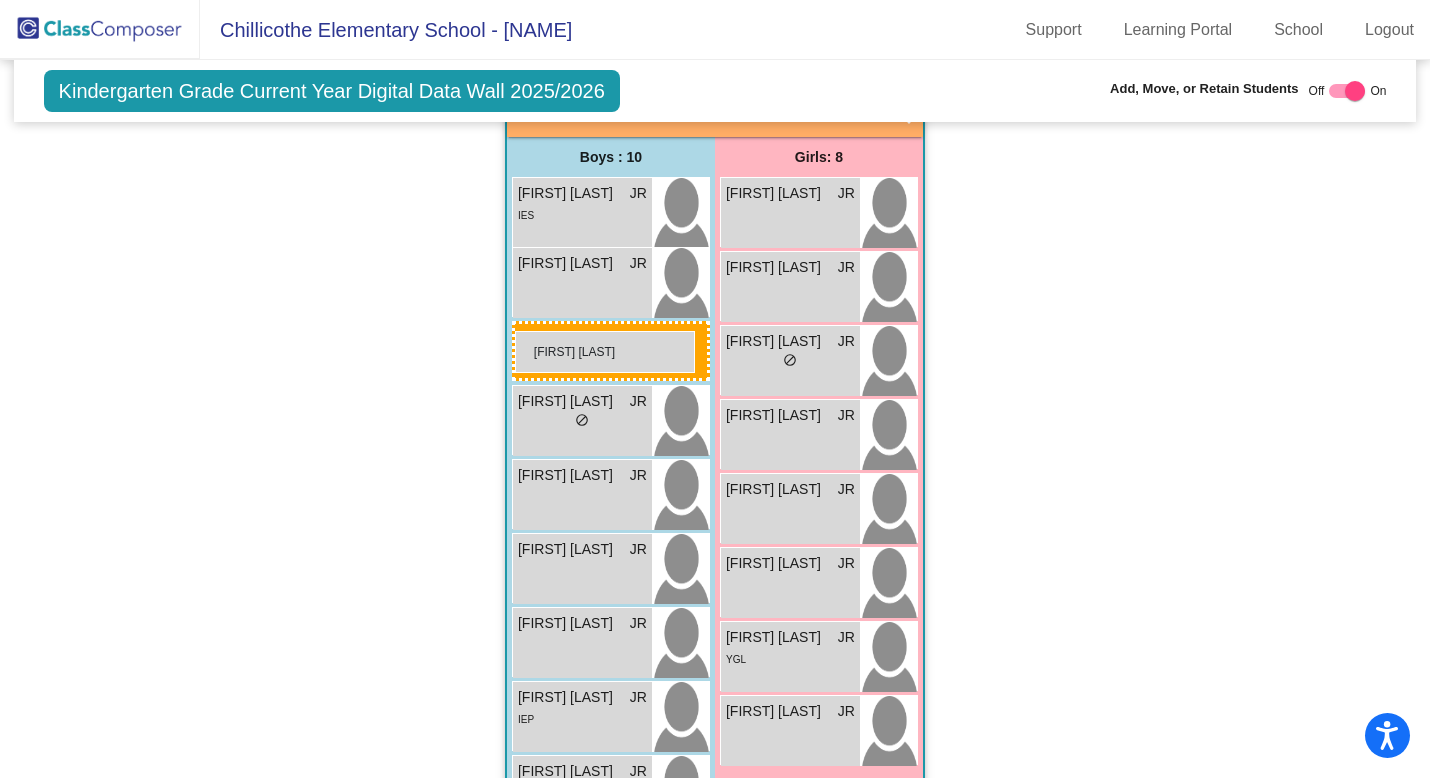 drag, startPoint x: 607, startPoint y: 198, endPoint x: 515, endPoint y: 330, distance: 160.89748 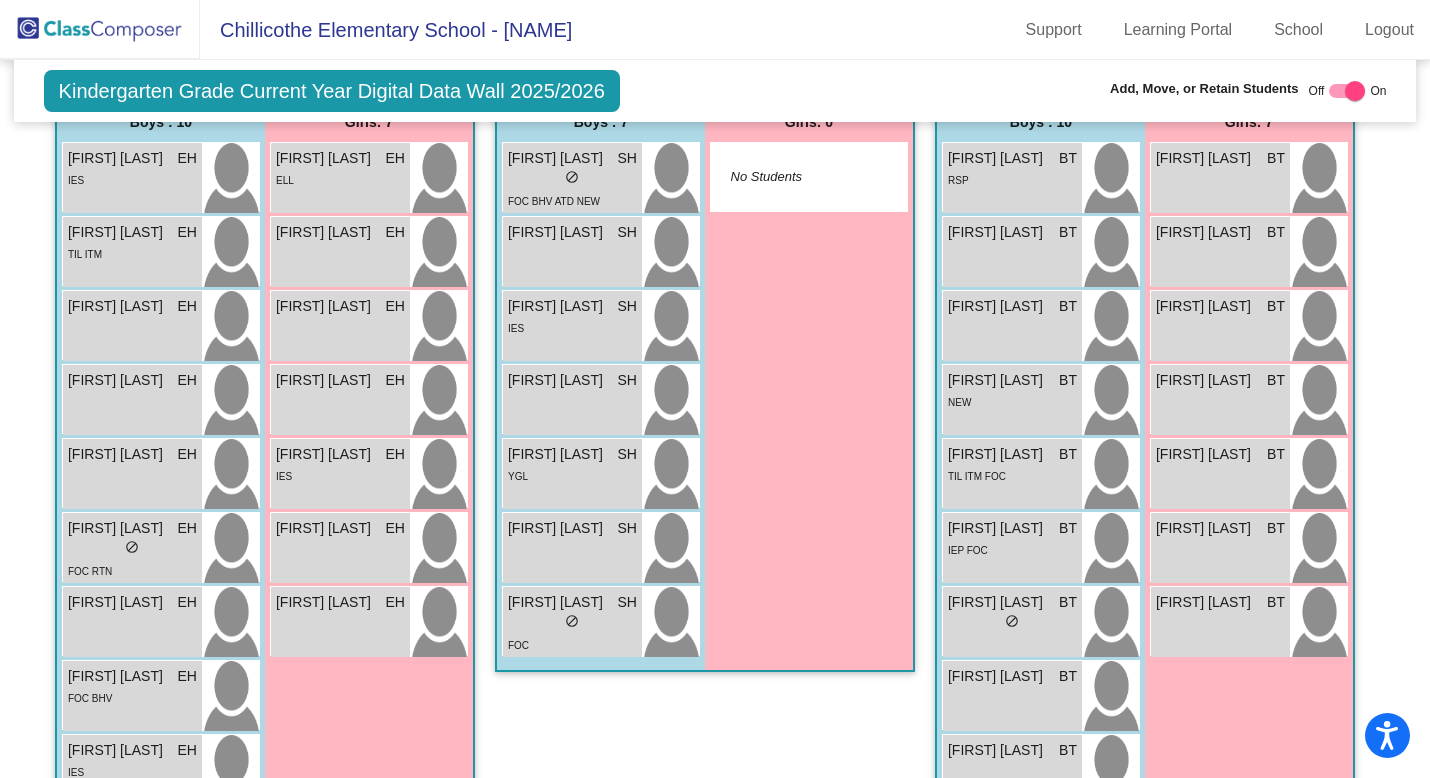 scroll, scrollTop: 1648, scrollLeft: 0, axis: vertical 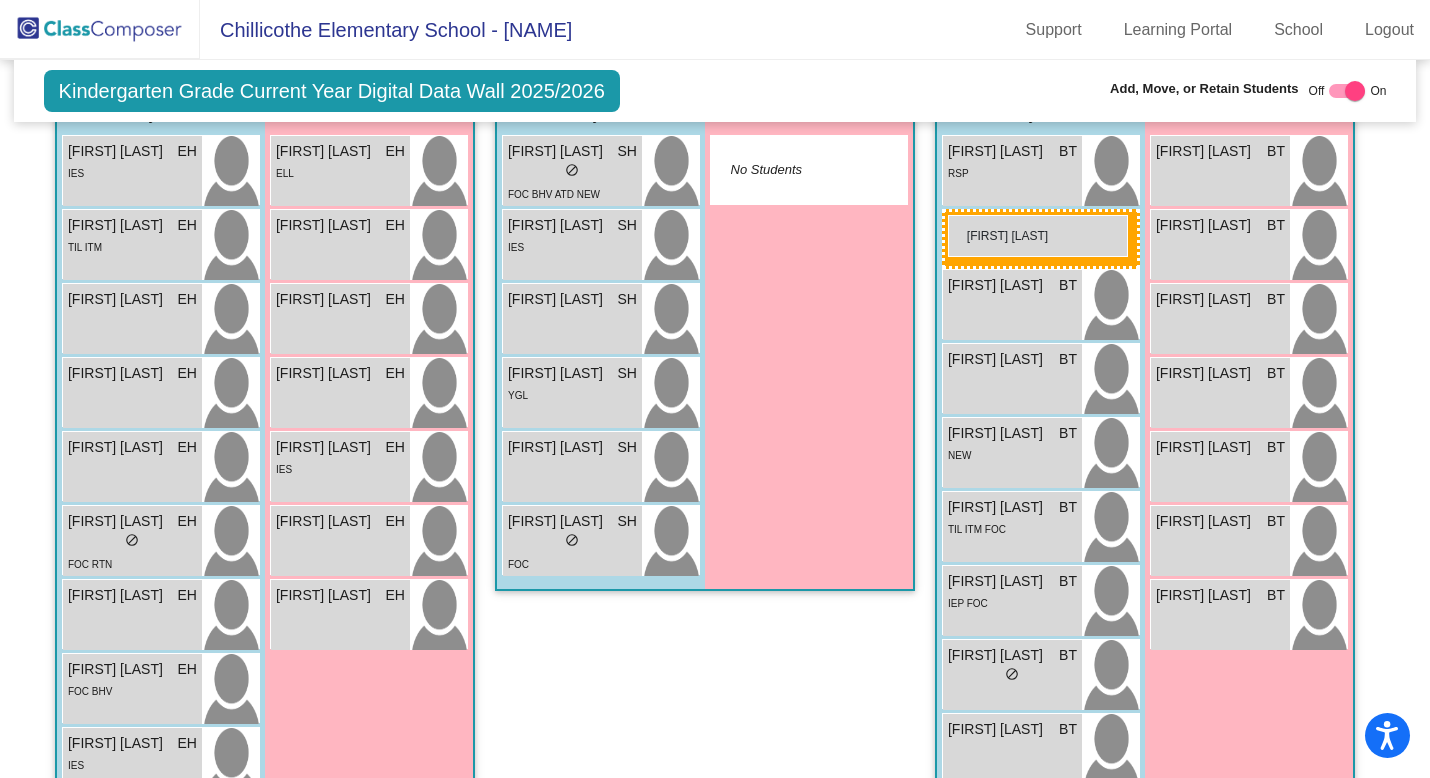 drag, startPoint x: 577, startPoint y: 236, endPoint x: 948, endPoint y: 215, distance: 371.59387 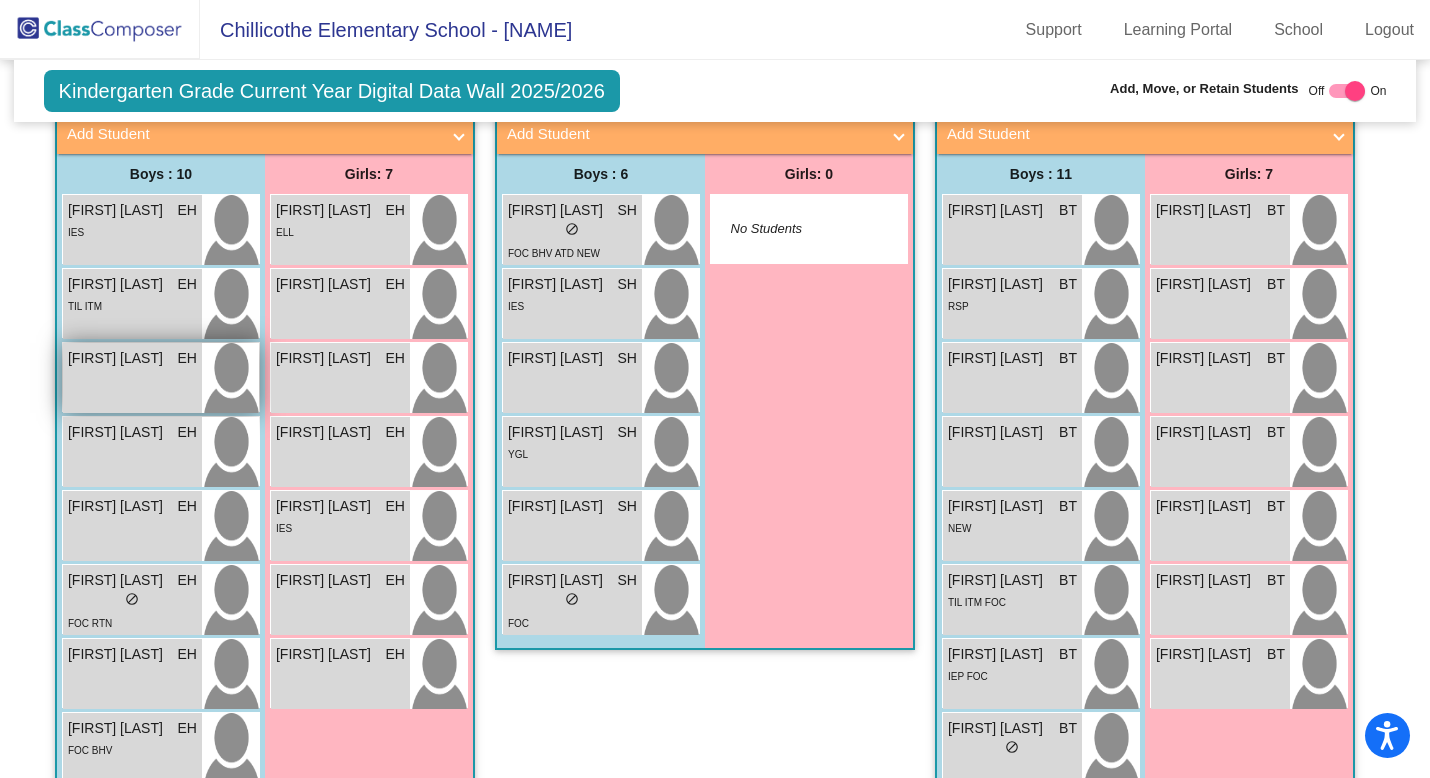 scroll, scrollTop: 1588, scrollLeft: 0, axis: vertical 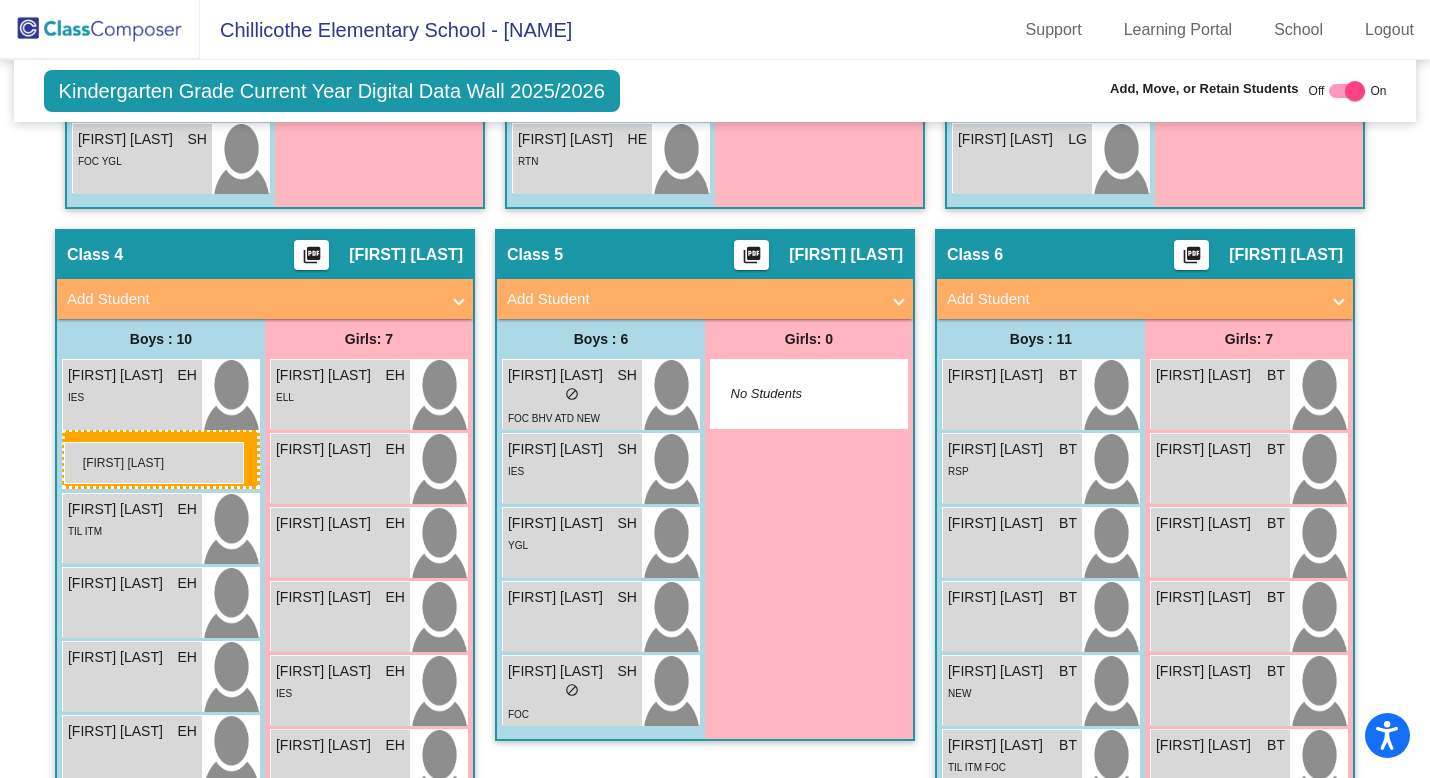 drag, startPoint x: 585, startPoint y: 384, endPoint x: 64, endPoint y: 441, distance: 524.10876 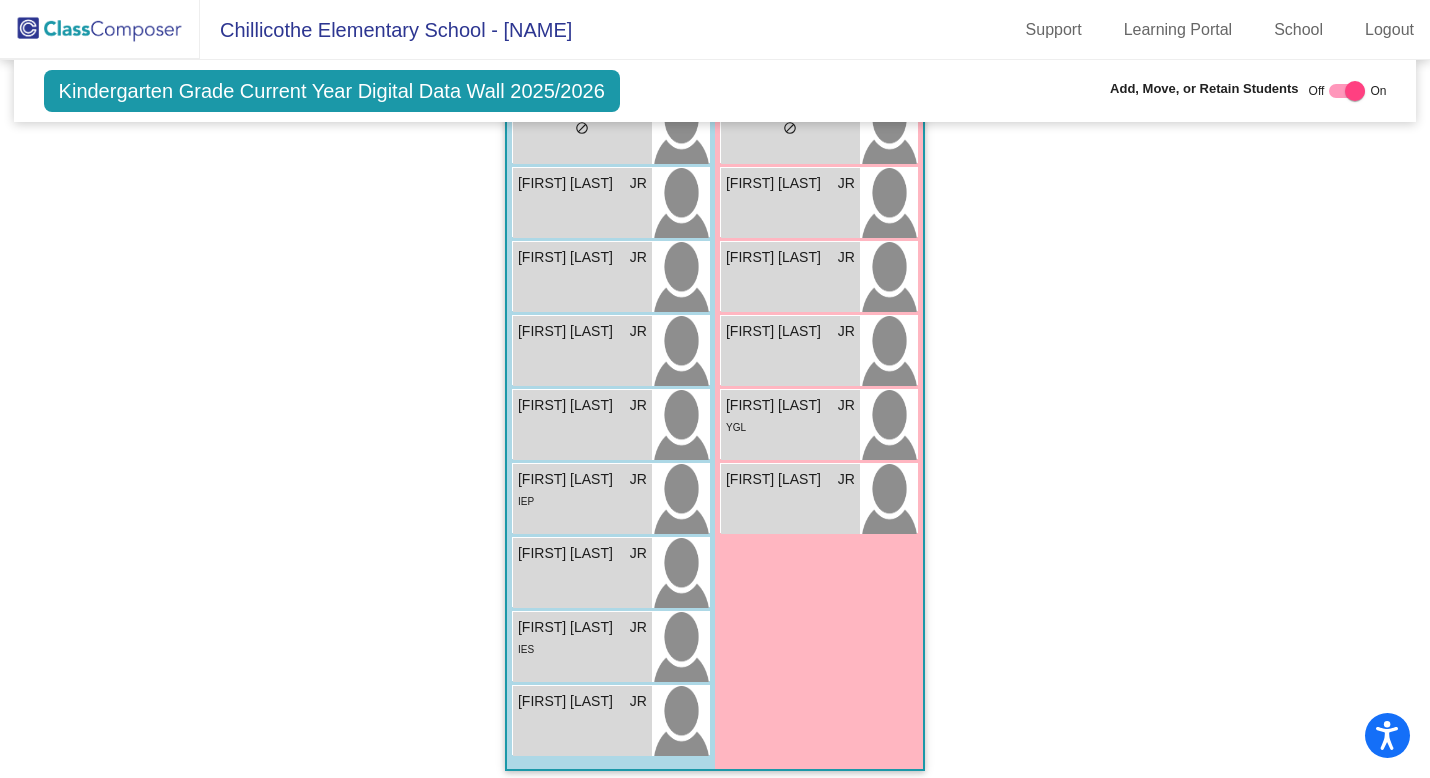 scroll, scrollTop: 2836, scrollLeft: 0, axis: vertical 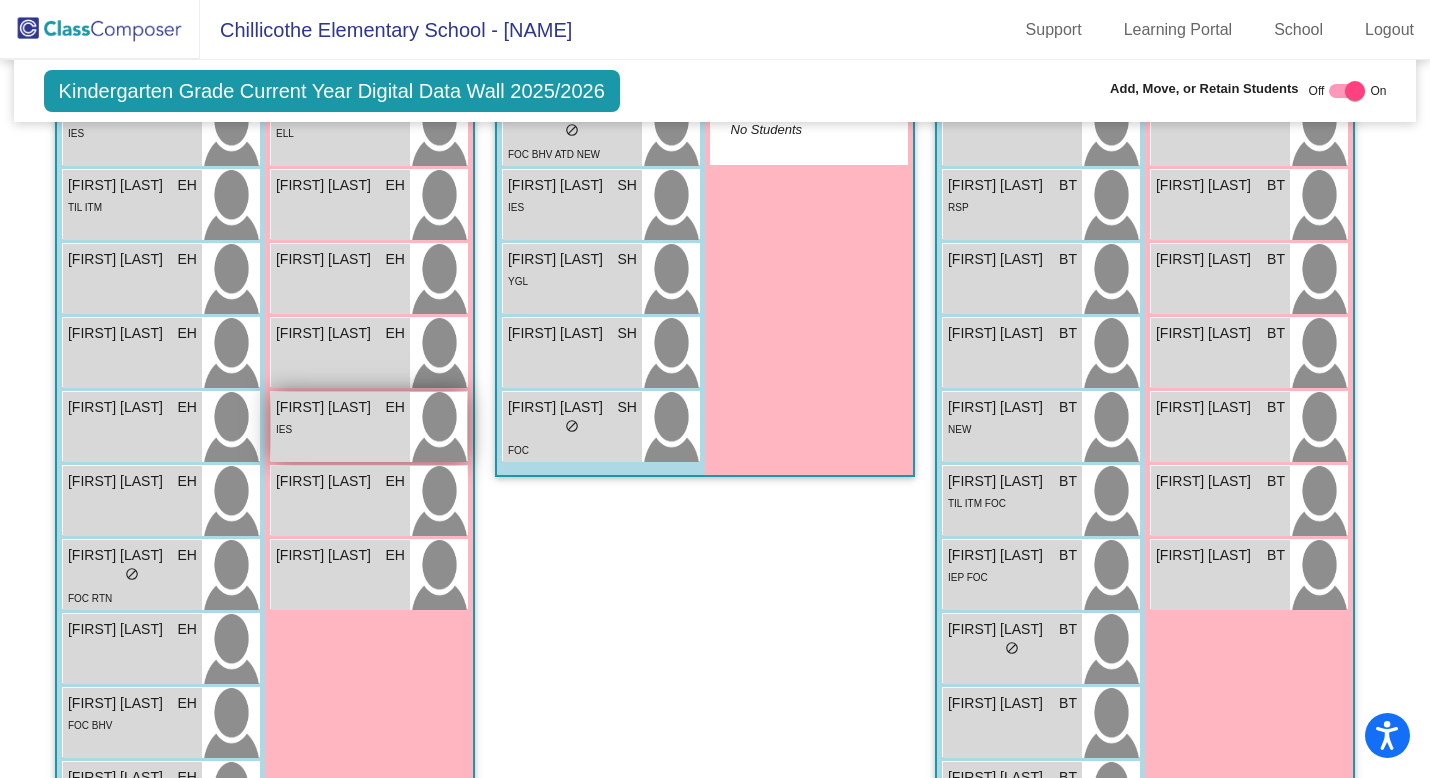 click on "[FIRST] EH lock do_not_disturb_alt" at bounding box center [340, 501] 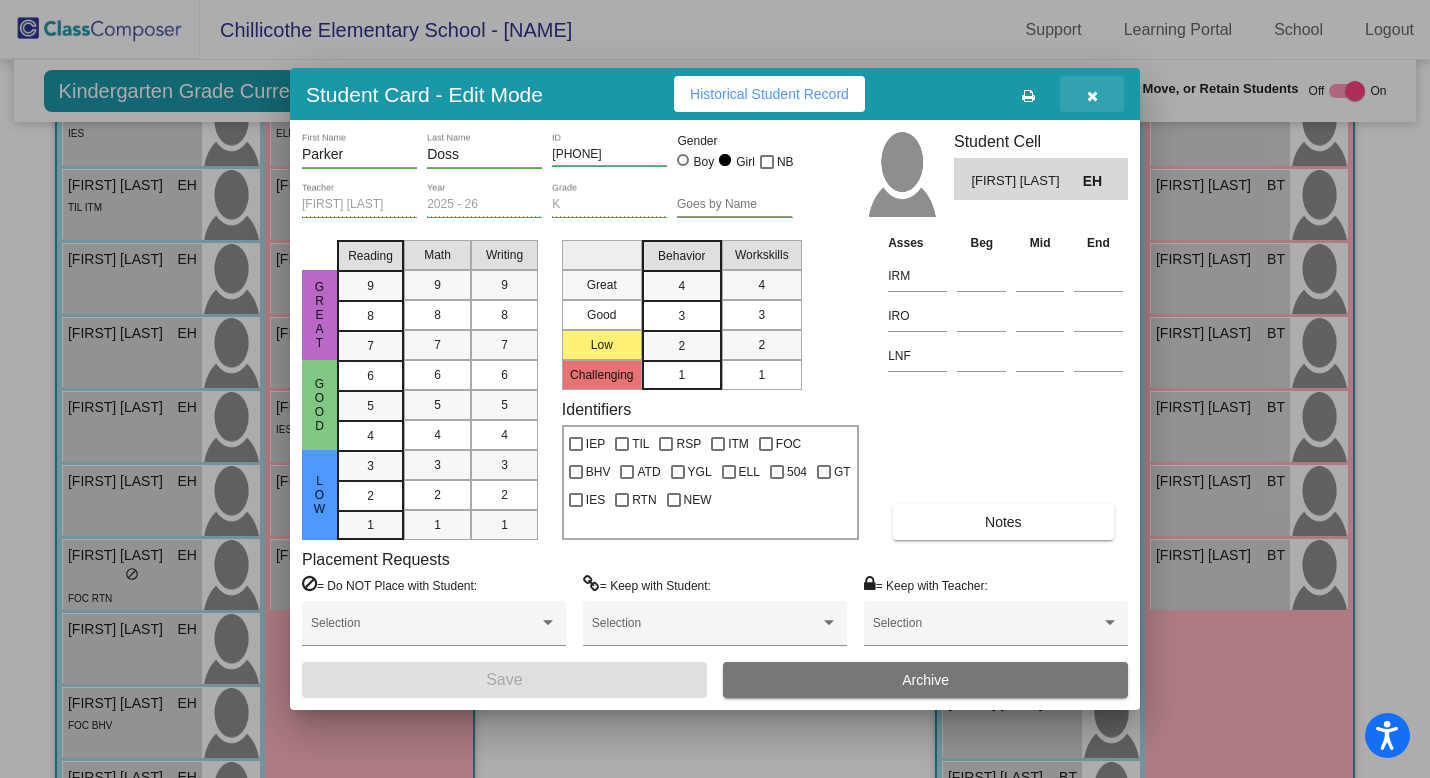 click at bounding box center [1092, 94] 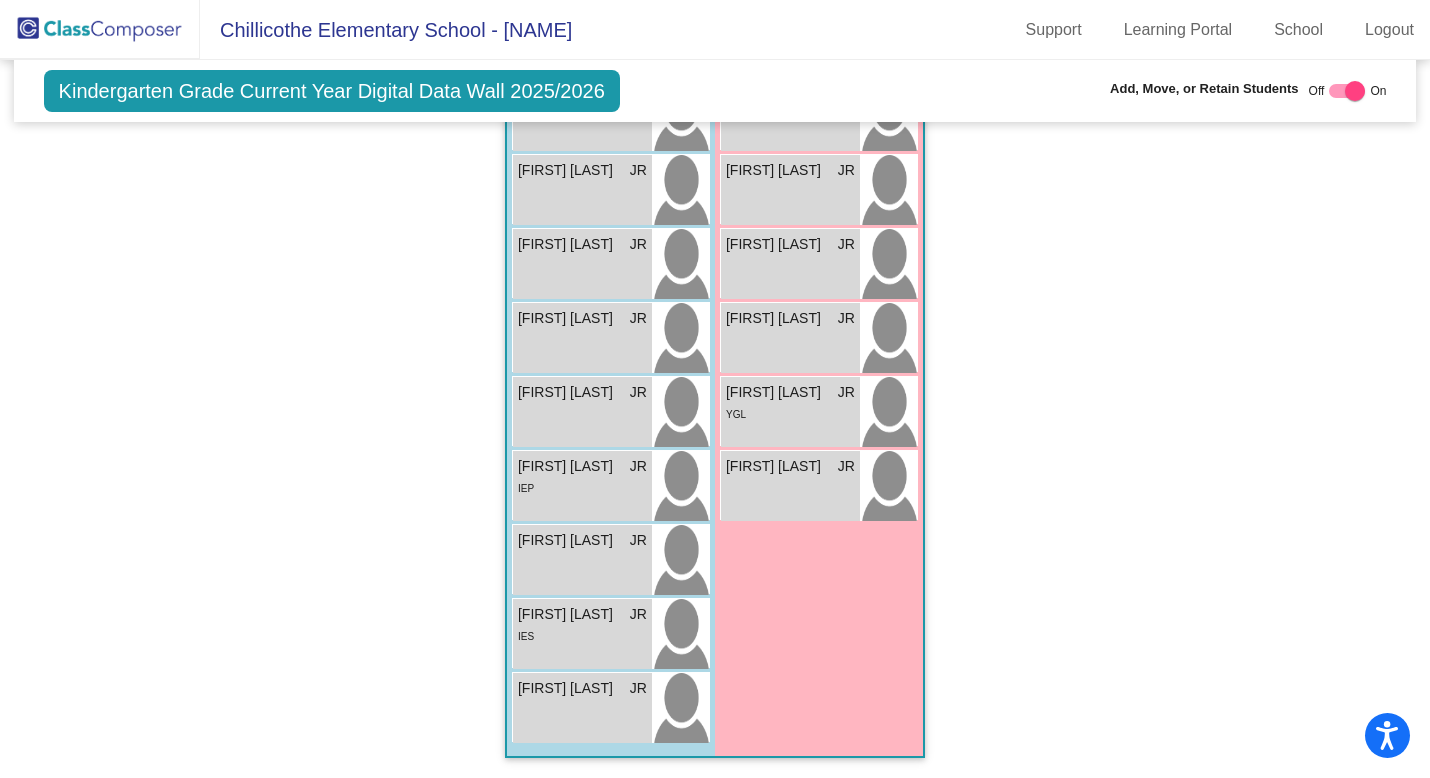scroll, scrollTop: 2836, scrollLeft: 0, axis: vertical 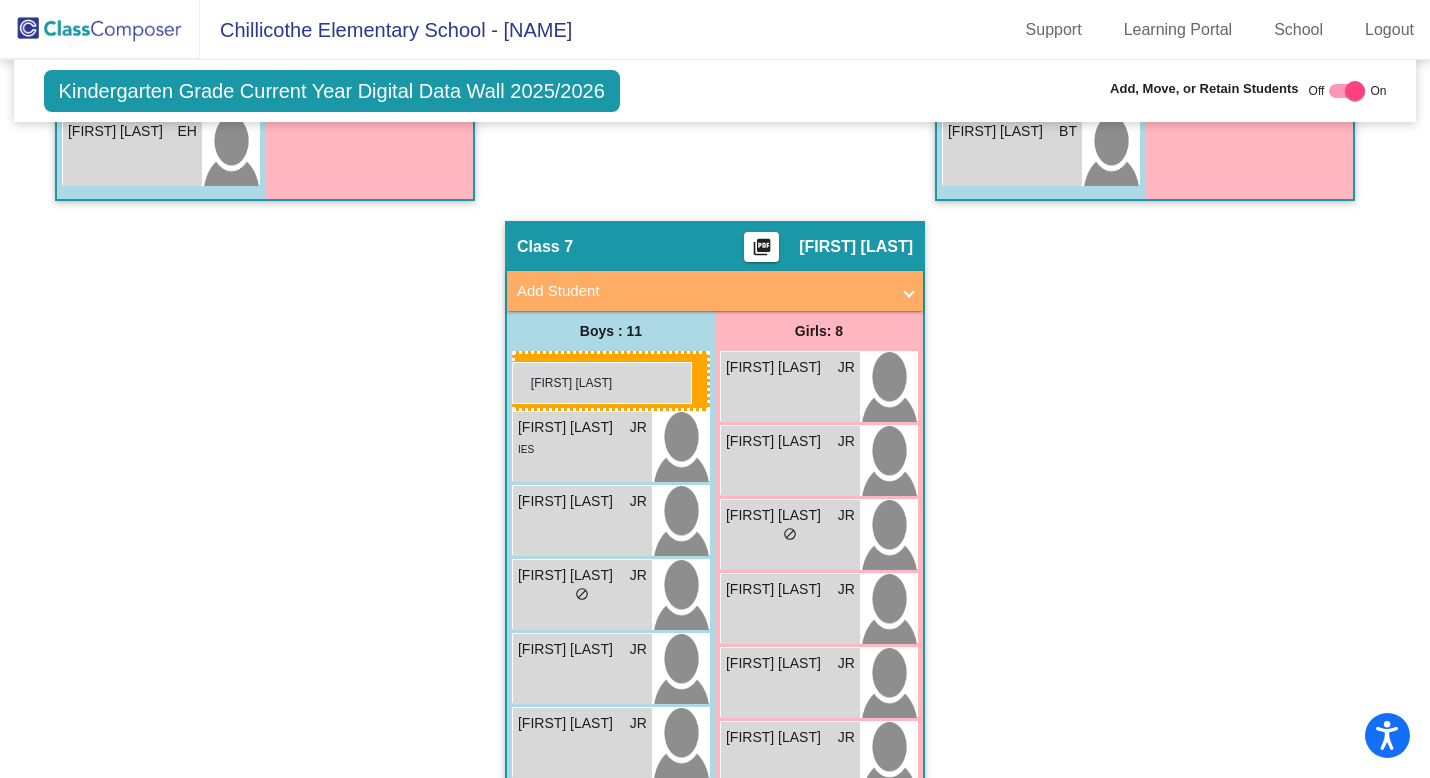 drag, startPoint x: 574, startPoint y: 196, endPoint x: 512, endPoint y: 361, distance: 176.264 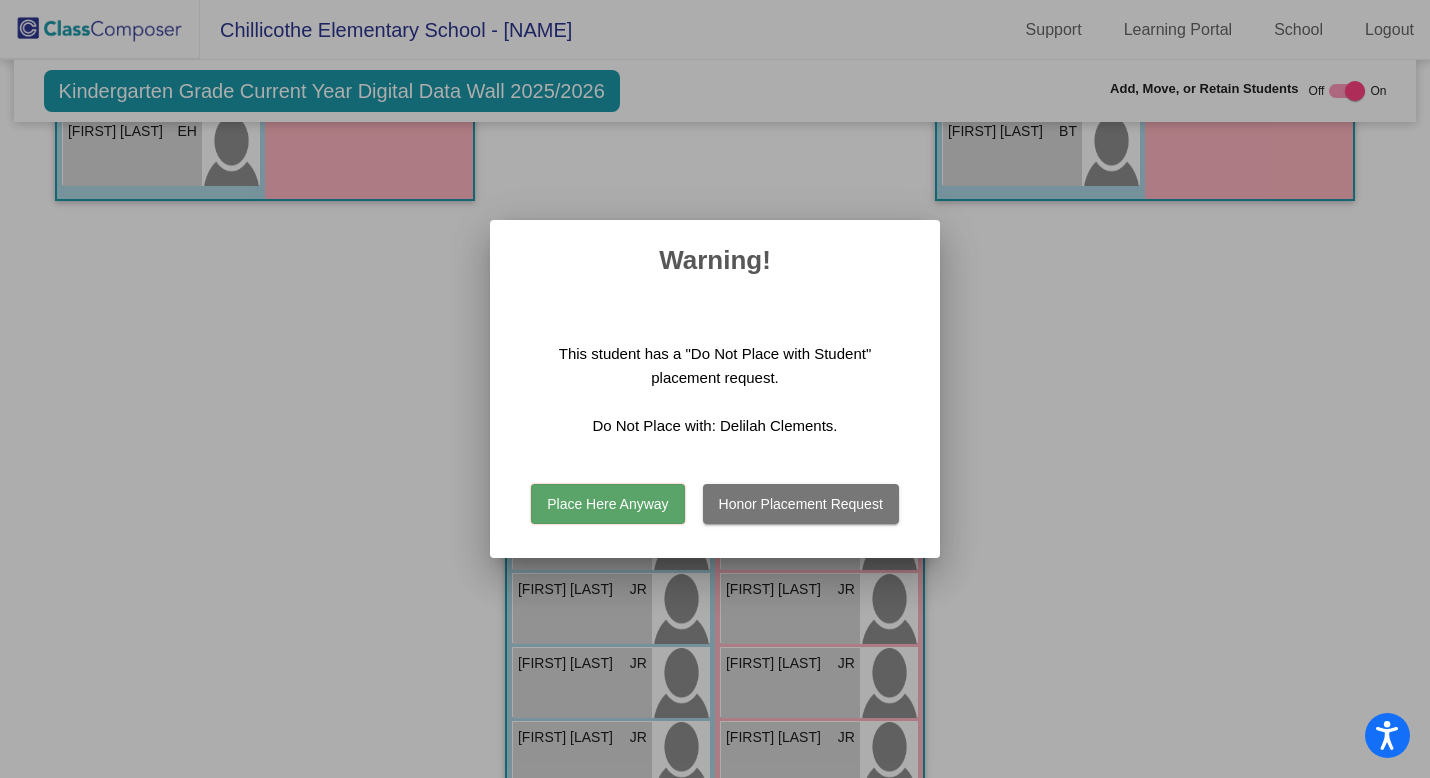 click on "Honor Placement Request" at bounding box center [801, 504] 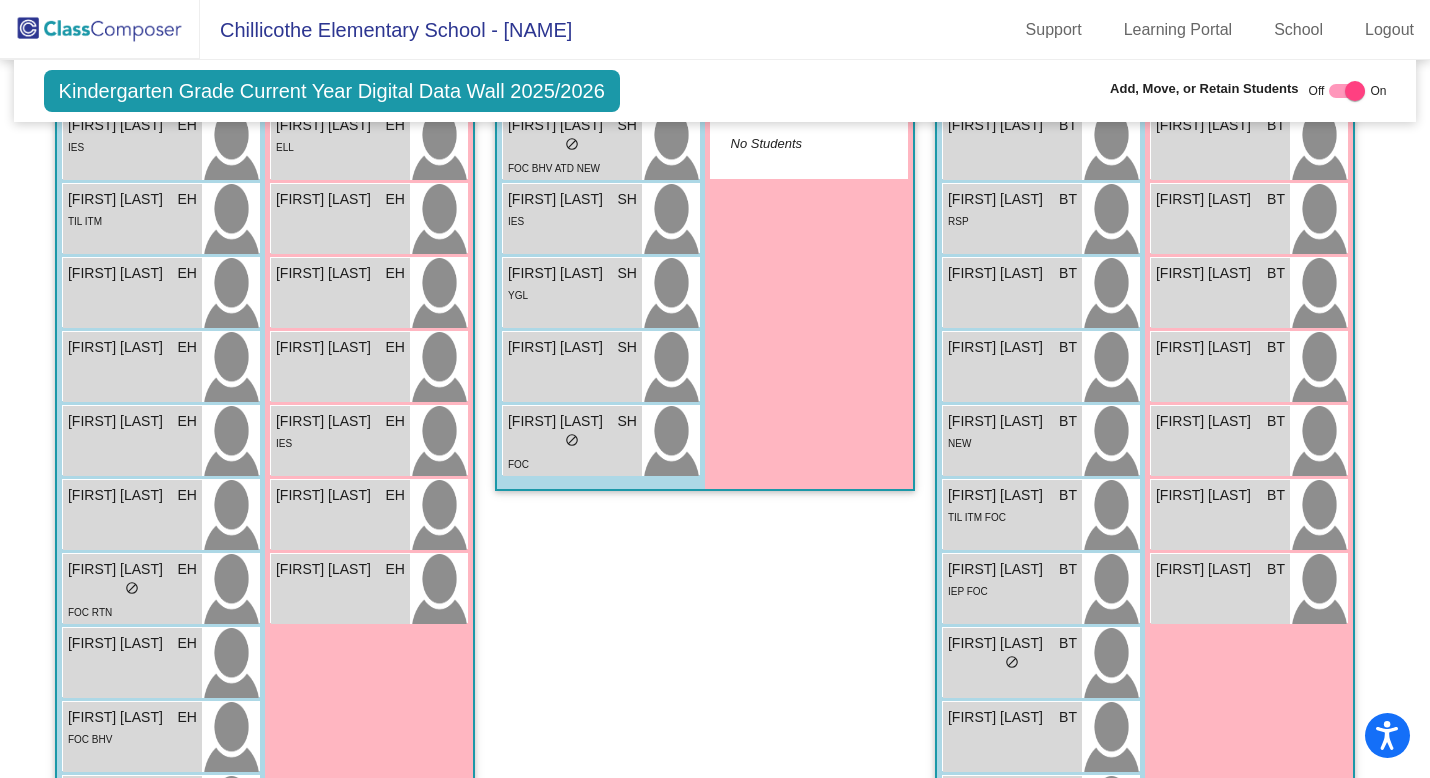scroll, scrollTop: 1691, scrollLeft: 0, axis: vertical 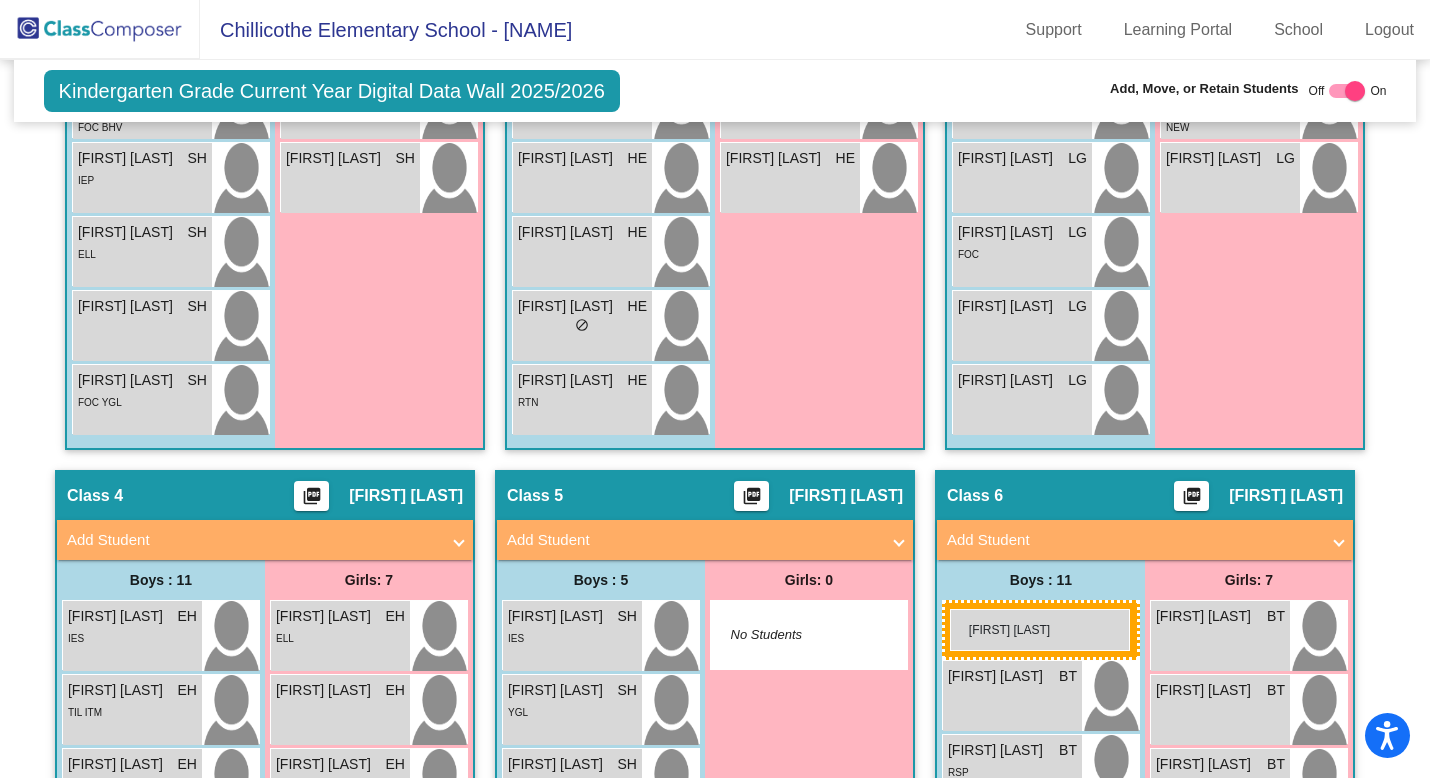 drag, startPoint x: 535, startPoint y: 147, endPoint x: 950, endPoint y: 609, distance: 621.0225 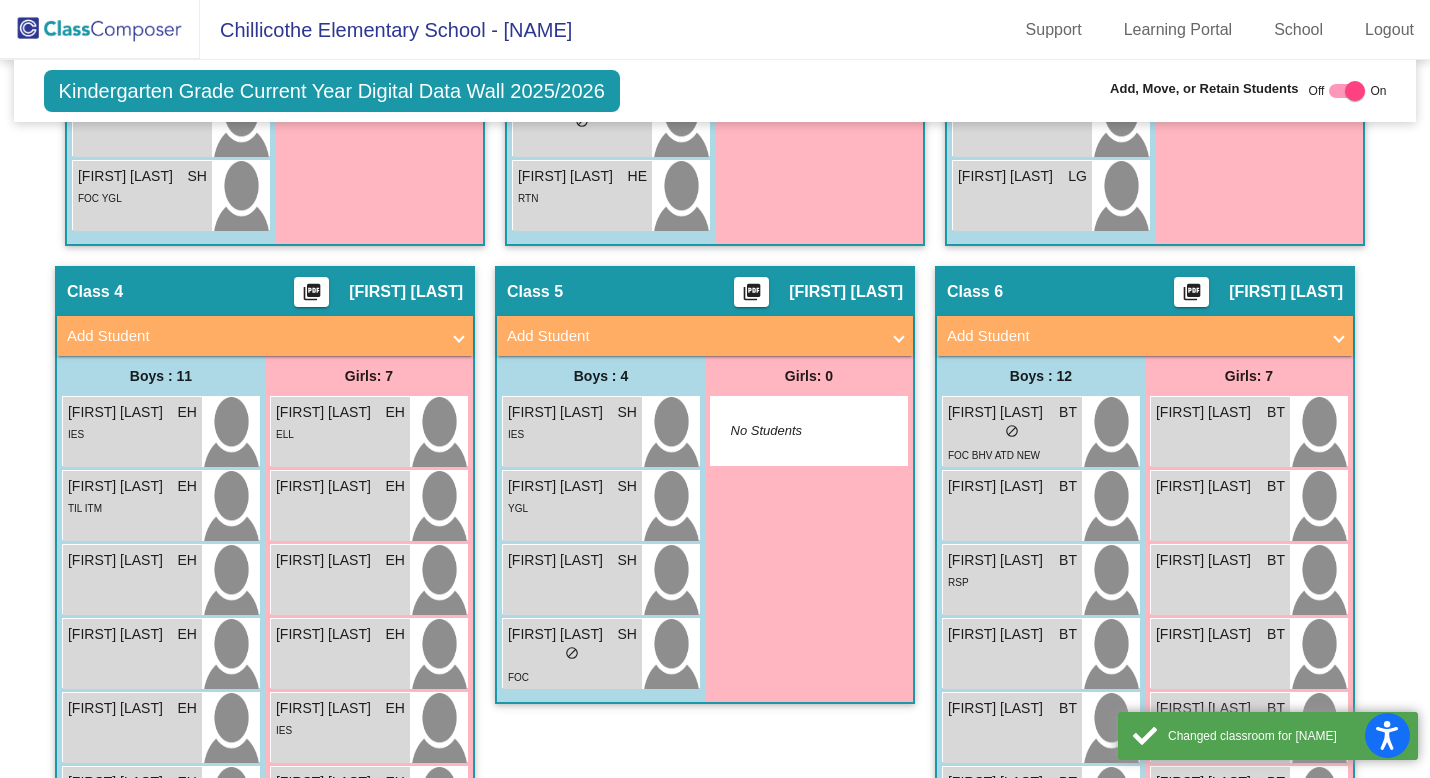 scroll, scrollTop: 1398, scrollLeft: 0, axis: vertical 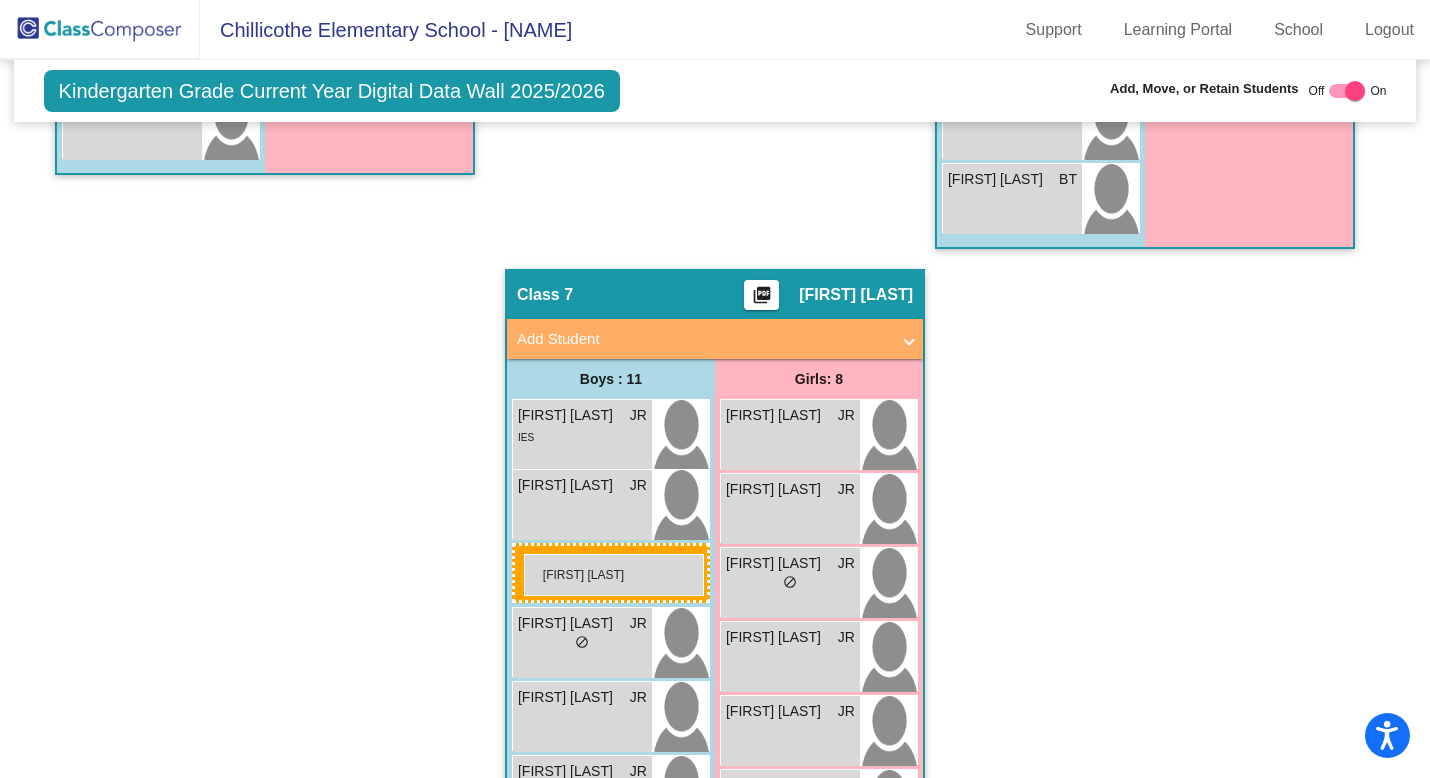 drag, startPoint x: 584, startPoint y: 426, endPoint x: 524, endPoint y: 554, distance: 141.36478 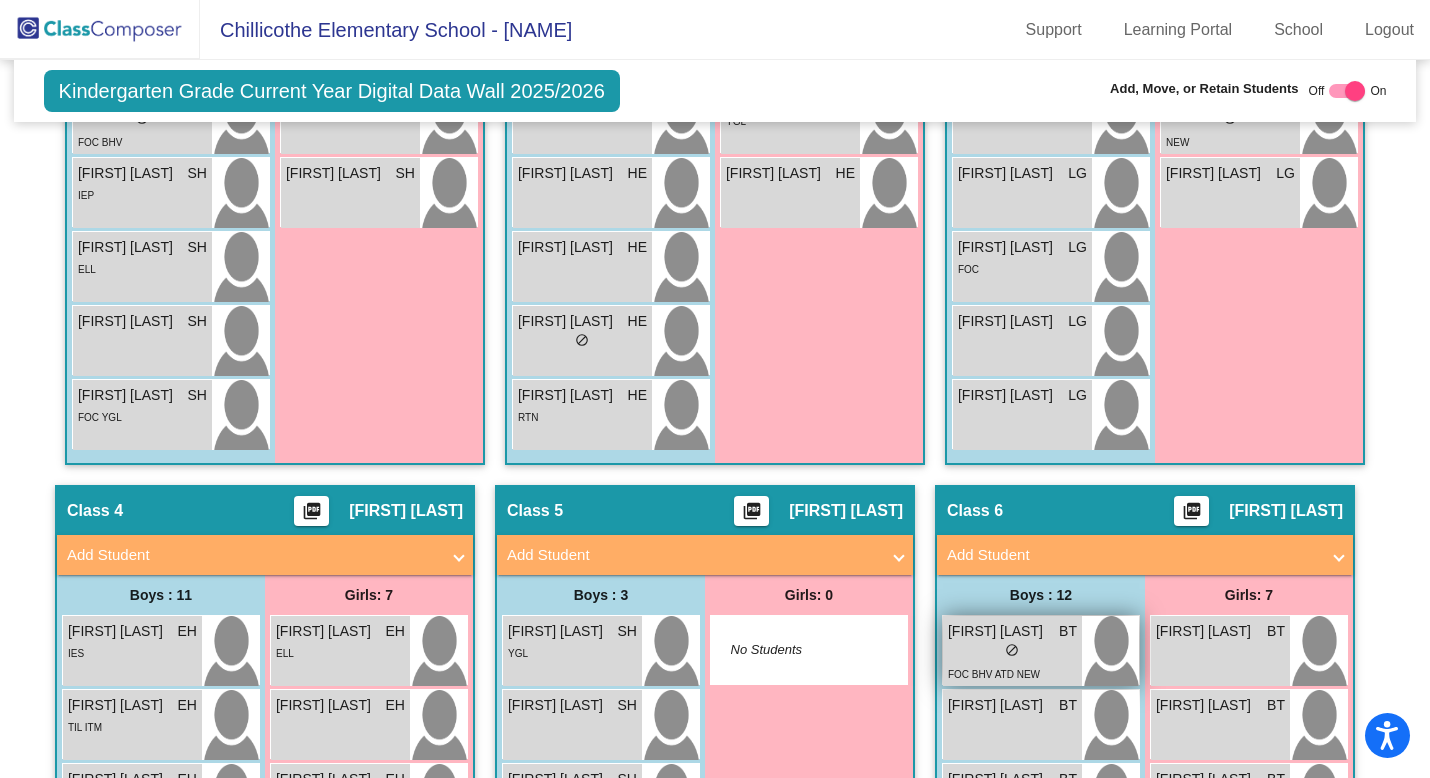 scroll, scrollTop: 1177, scrollLeft: 0, axis: vertical 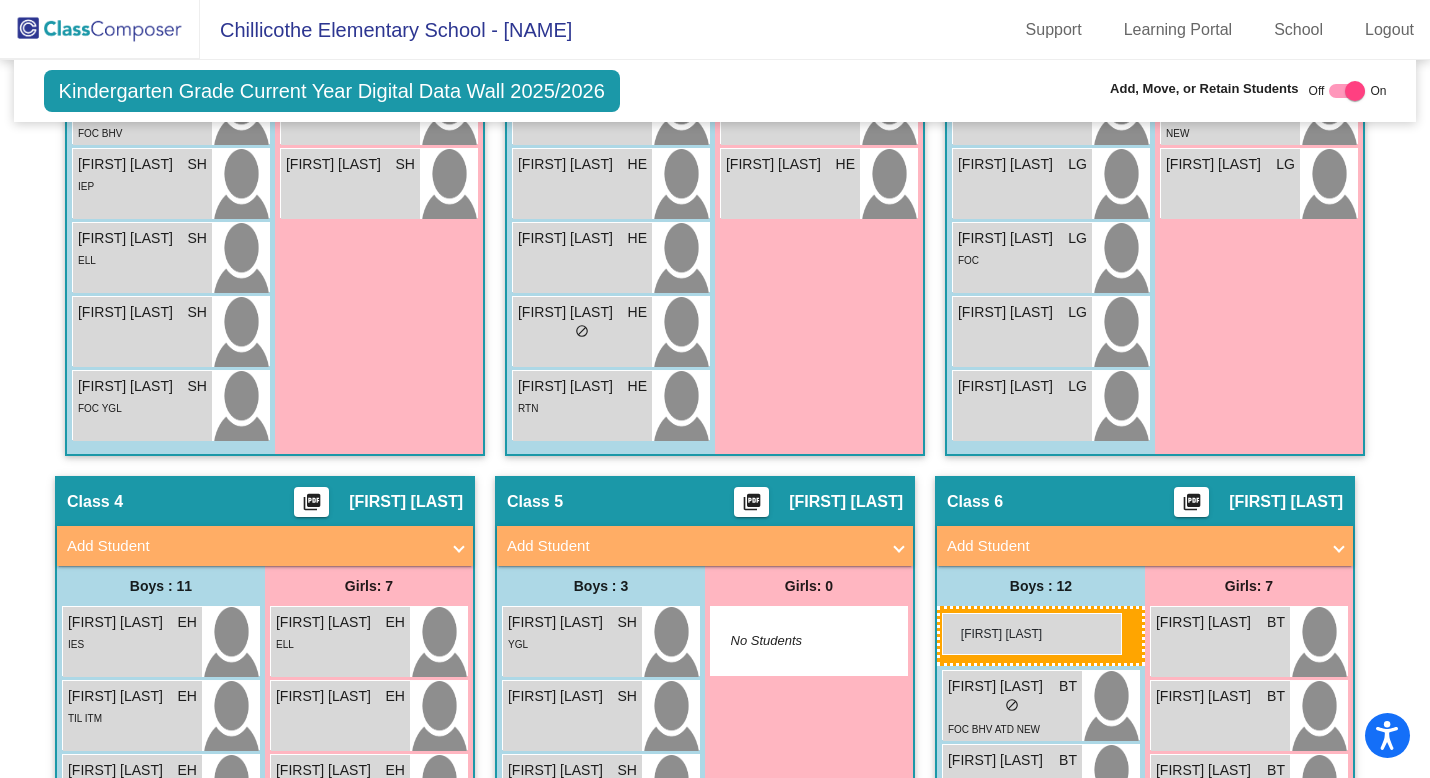 drag, startPoint x: 987, startPoint y: 712, endPoint x: 942, endPoint y: 612, distance: 109.65856 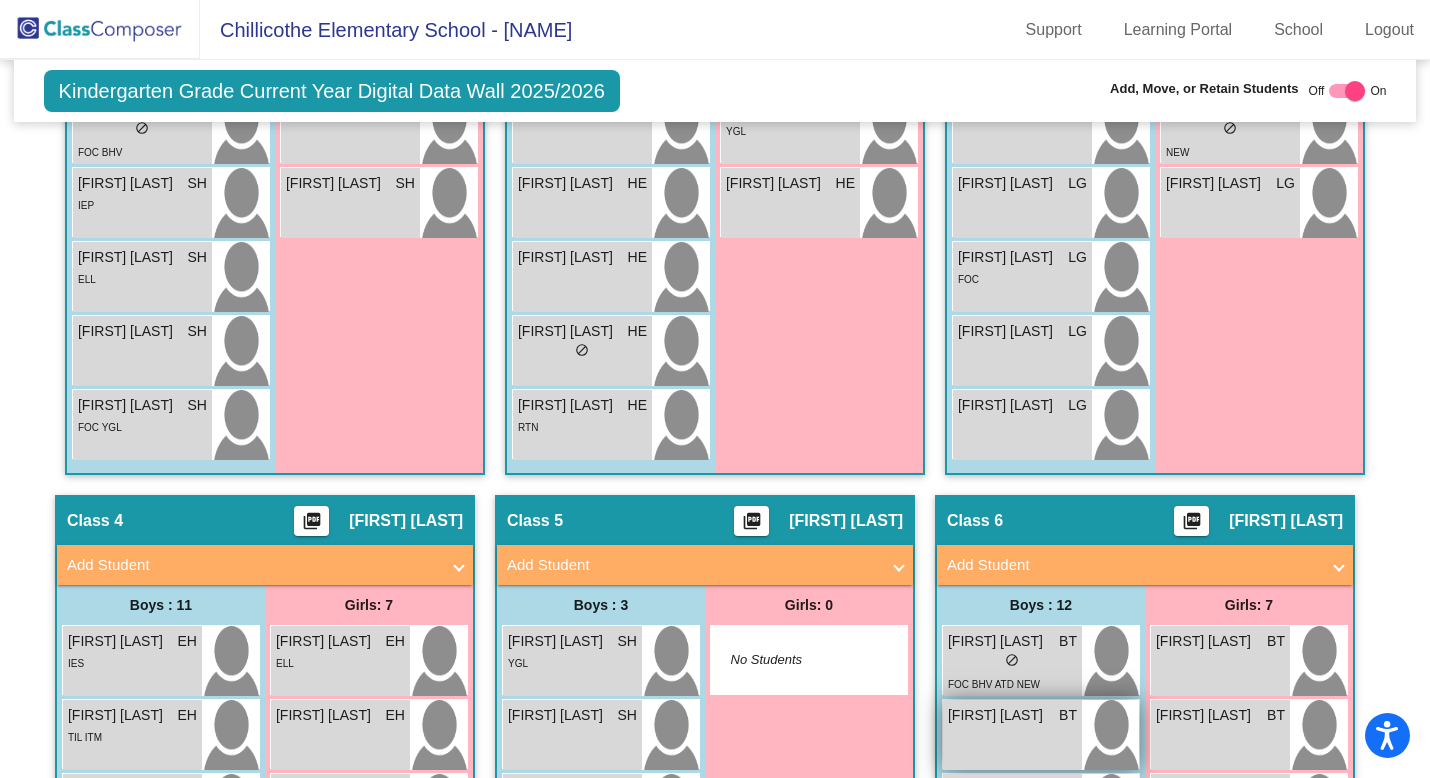 scroll, scrollTop: 1159, scrollLeft: 0, axis: vertical 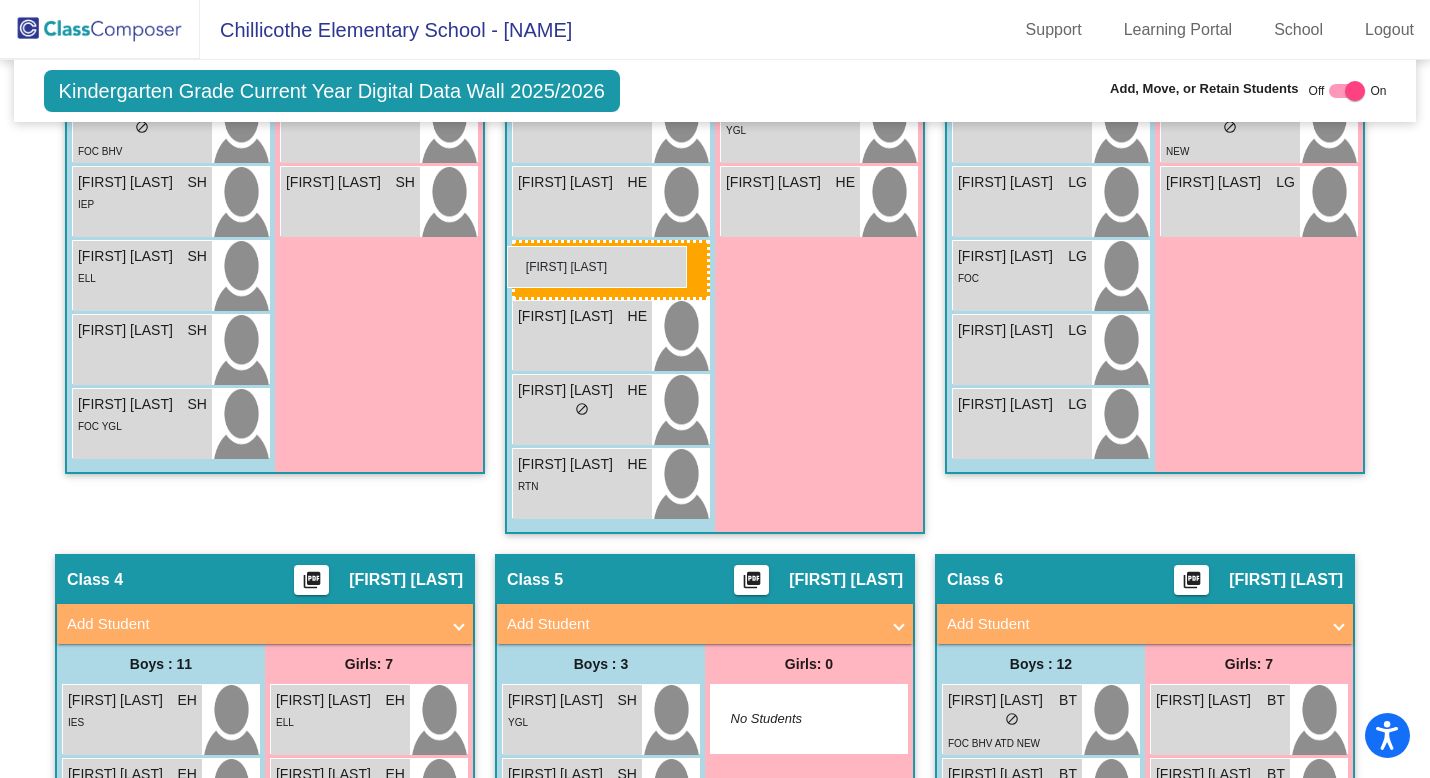 drag, startPoint x: 990, startPoint y: 711, endPoint x: 507, endPoint y: 246, distance: 670.45807 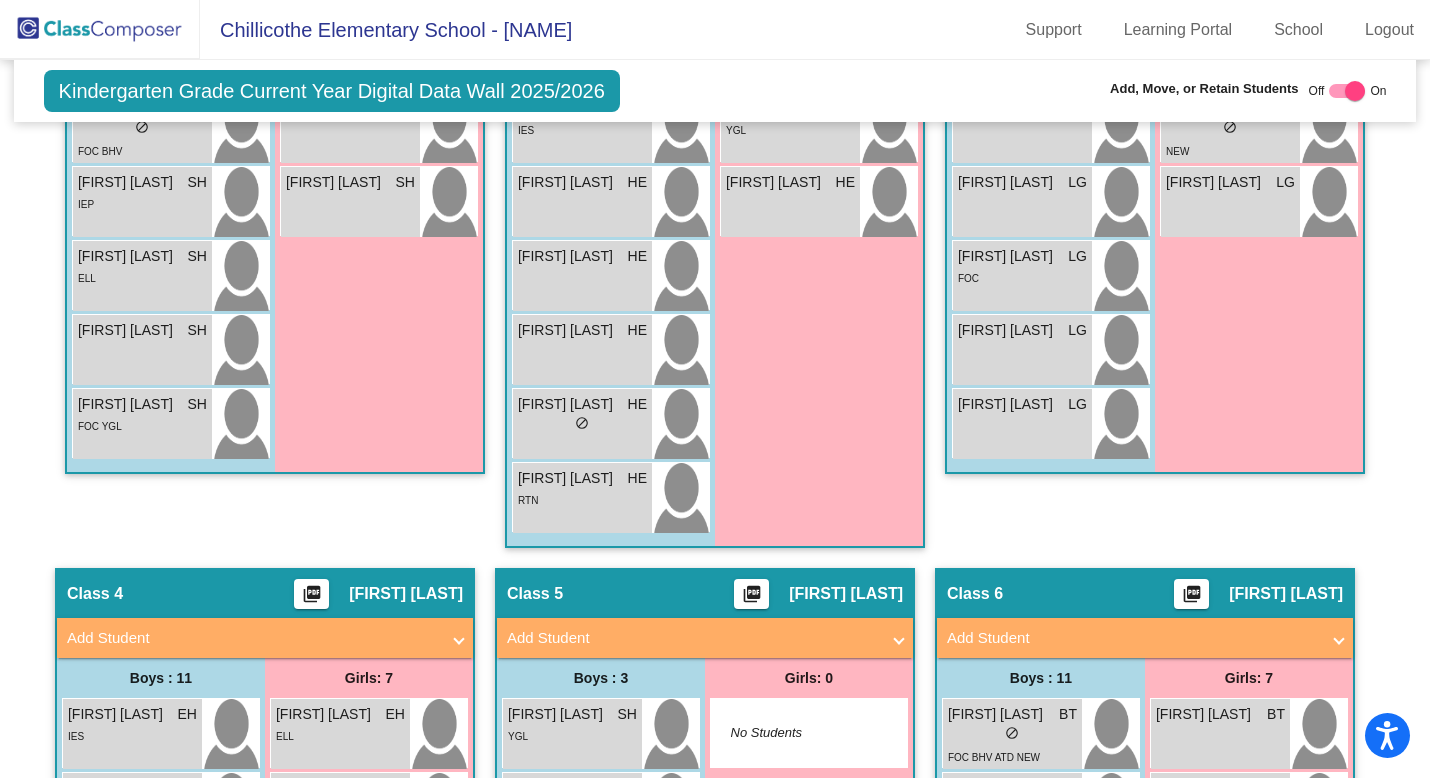click 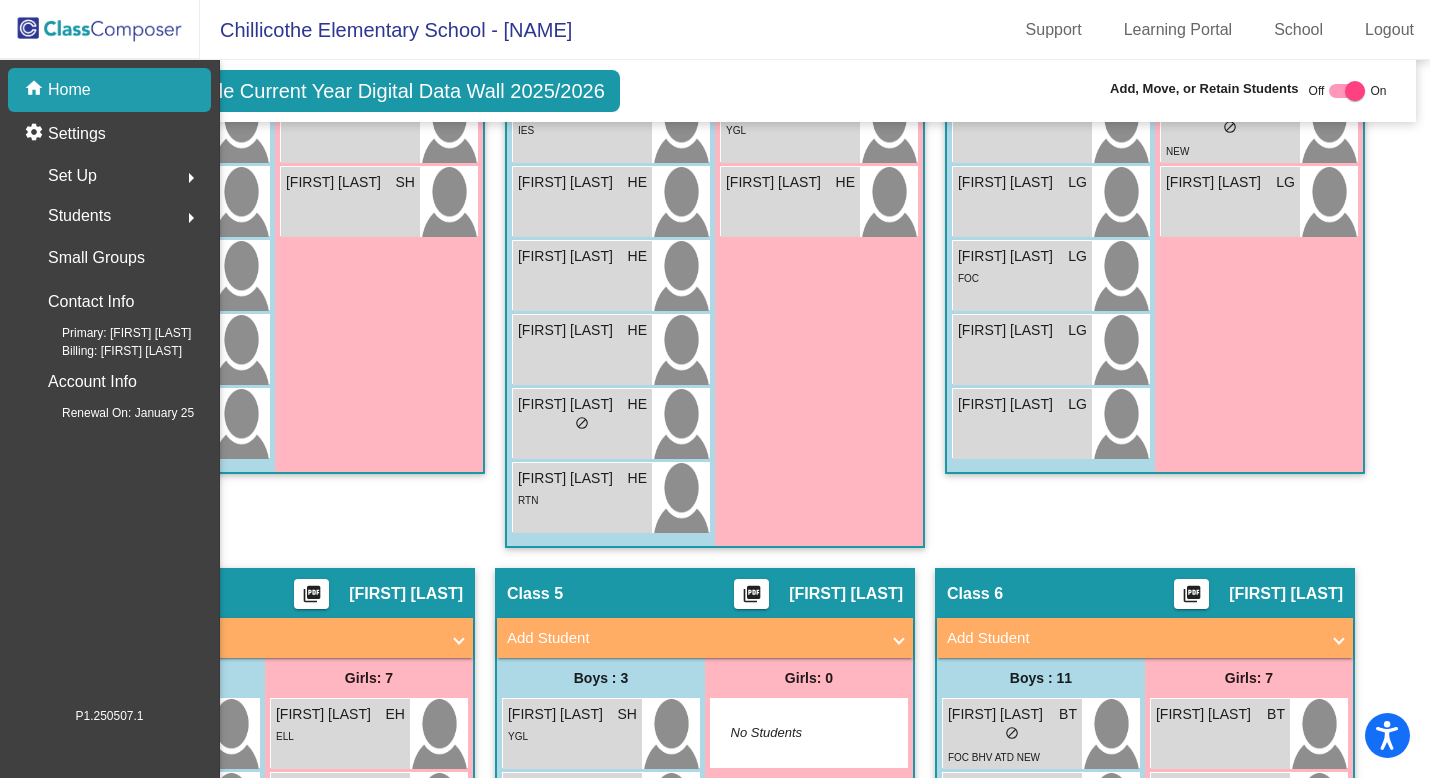 scroll, scrollTop: 0, scrollLeft: 0, axis: both 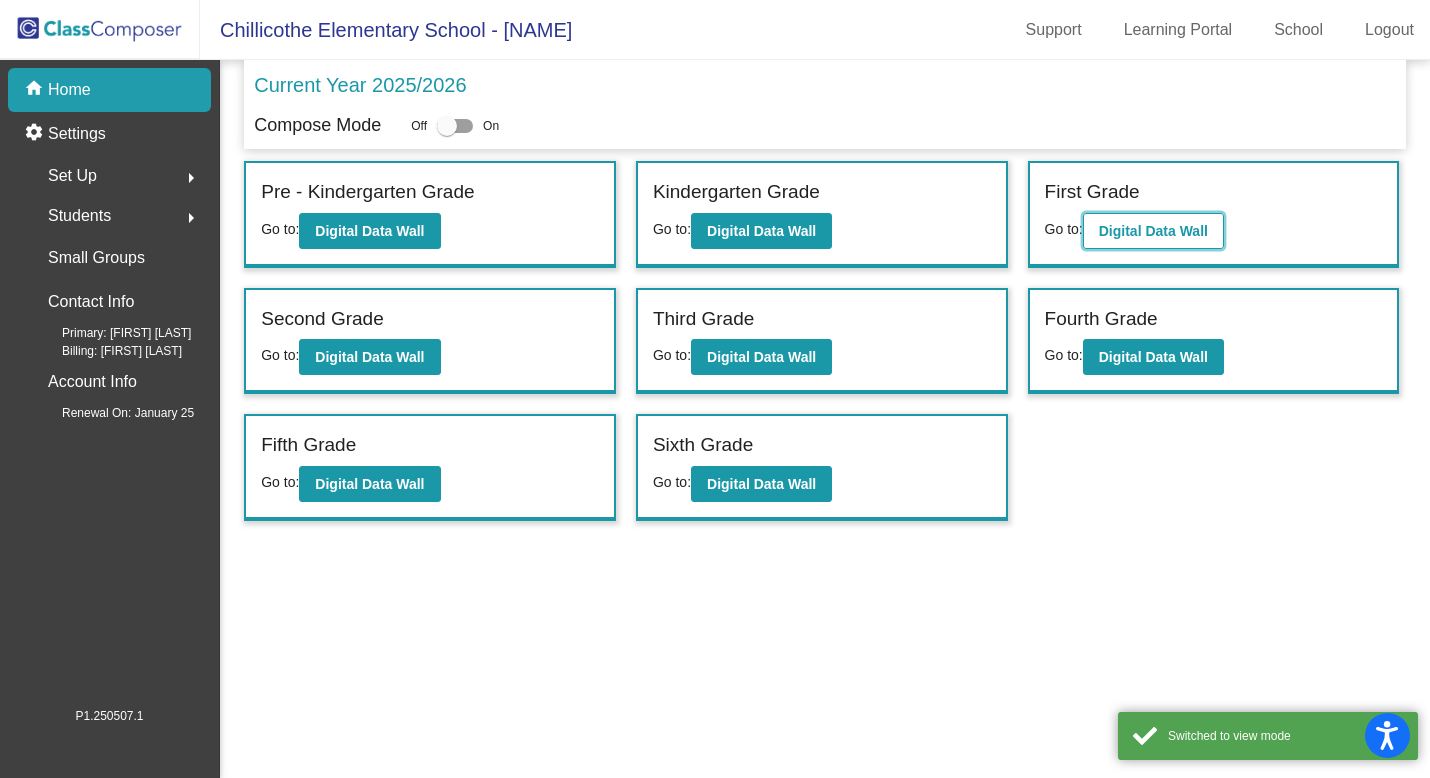 click on "Digital Data Wall" 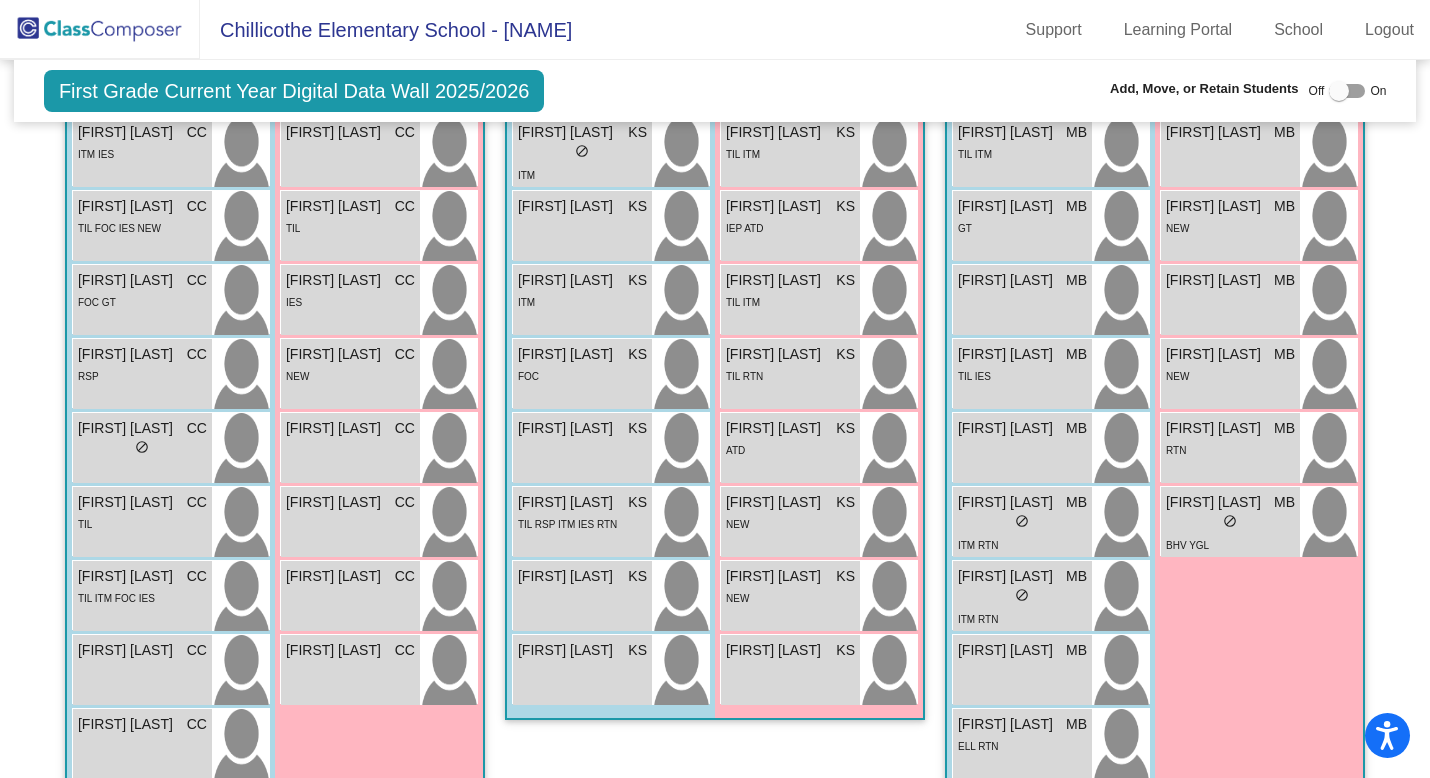 scroll, scrollTop: 0, scrollLeft: 0, axis: both 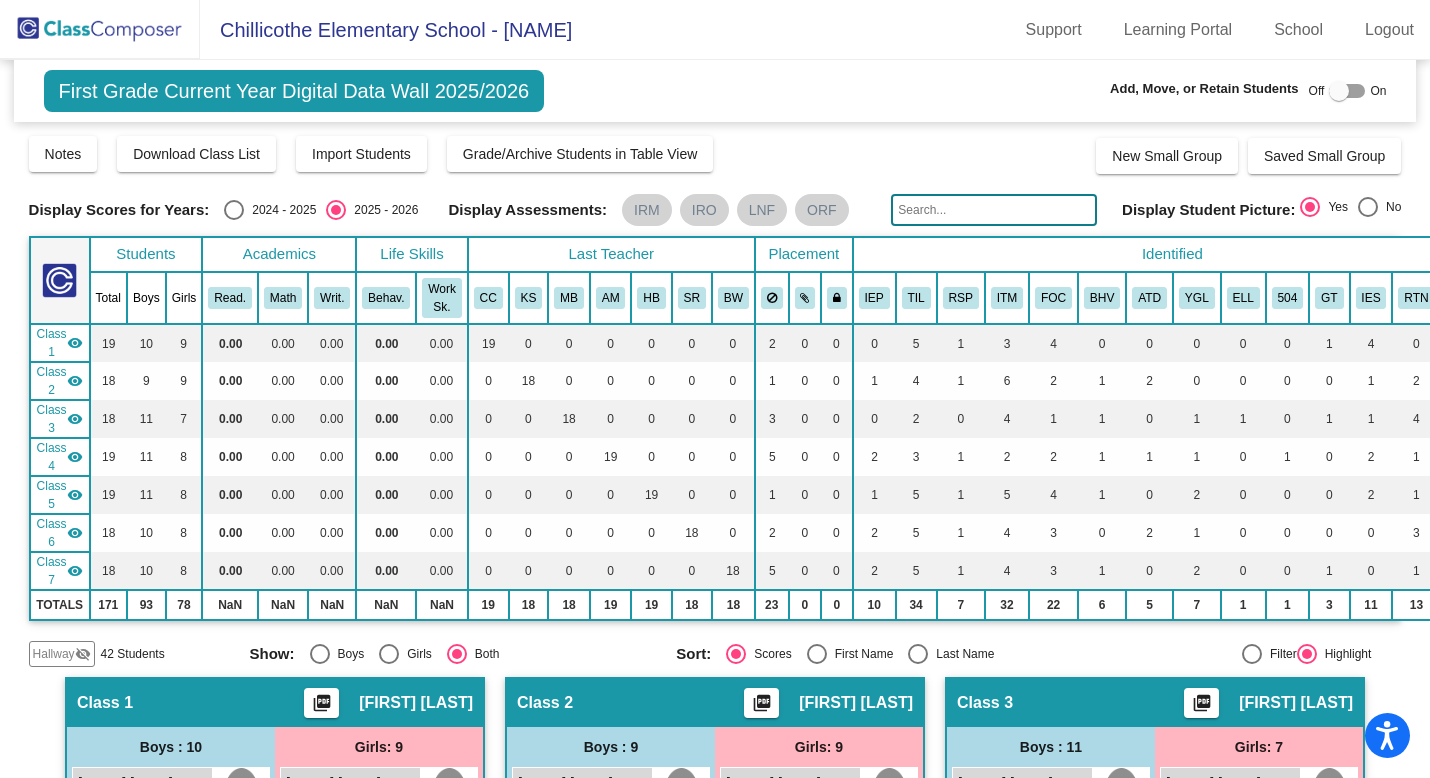 click 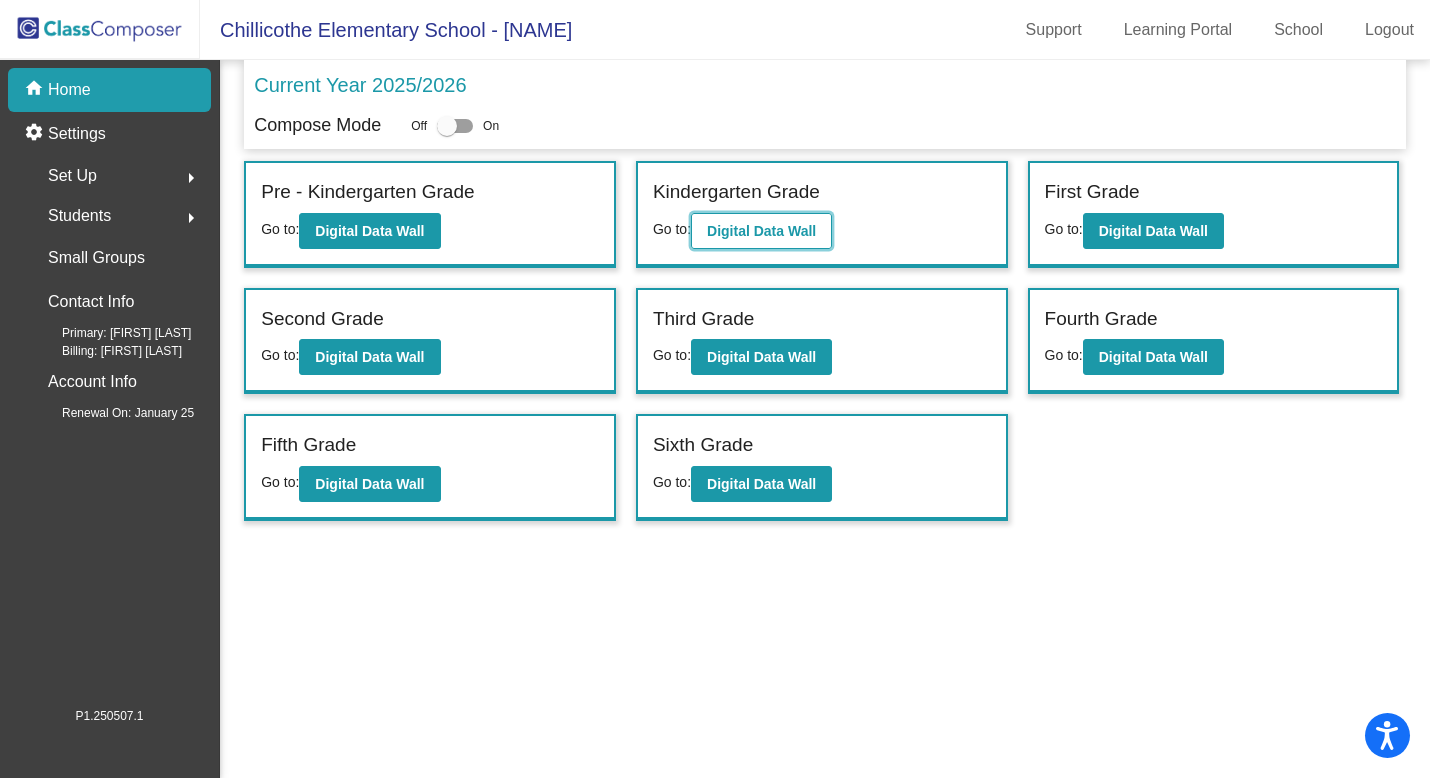 click on "Digital Data Wall" 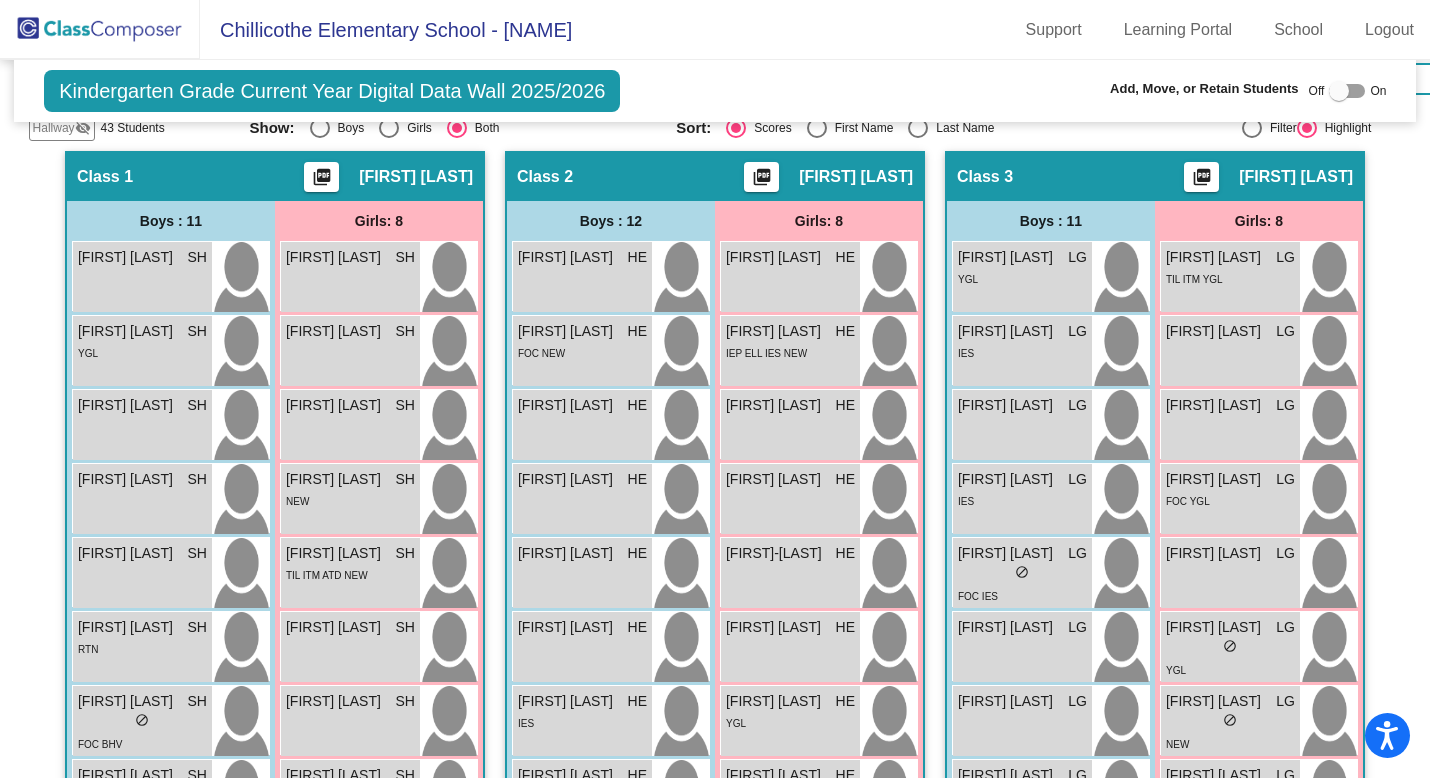 scroll, scrollTop: 522, scrollLeft: 0, axis: vertical 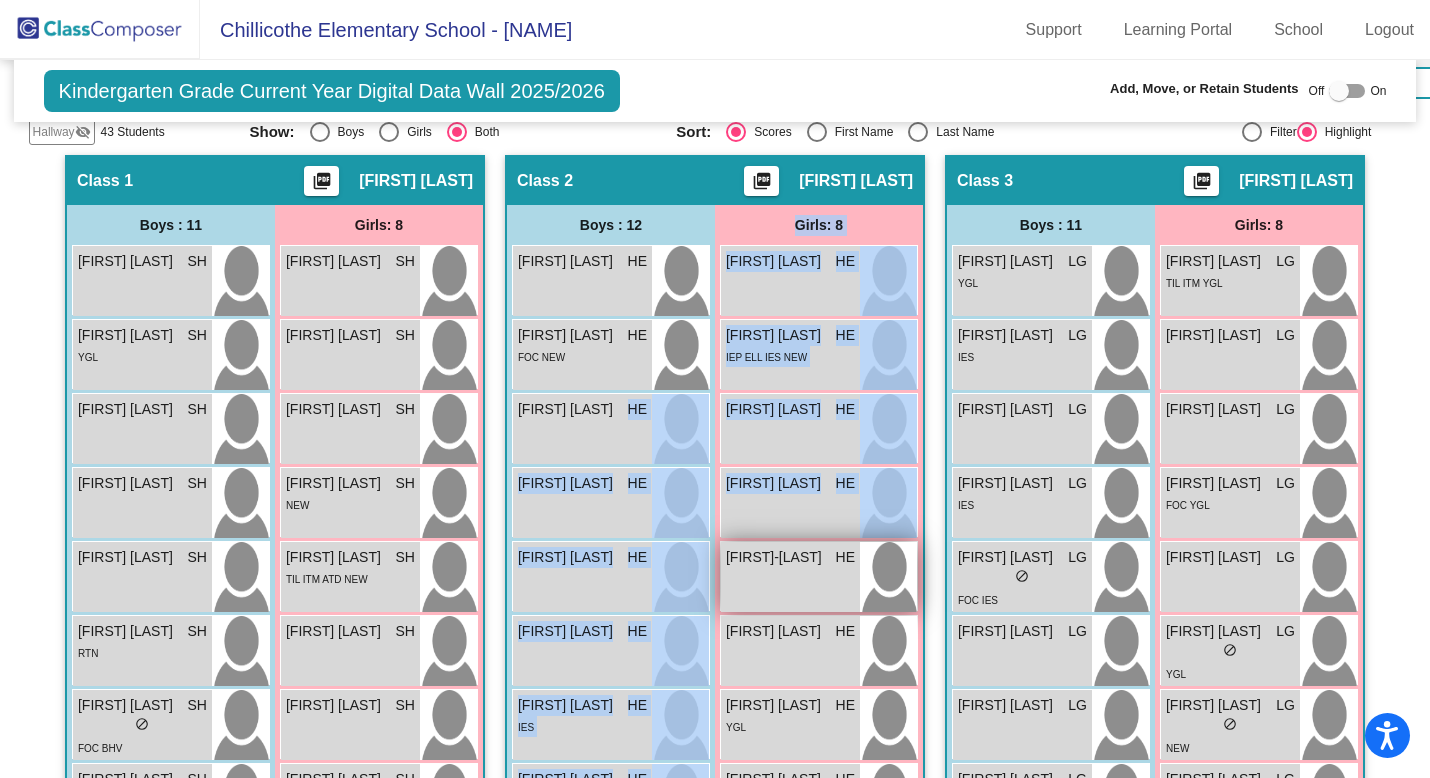 drag, startPoint x: 584, startPoint y: 436, endPoint x: 719, endPoint y: 567, distance: 188.11166 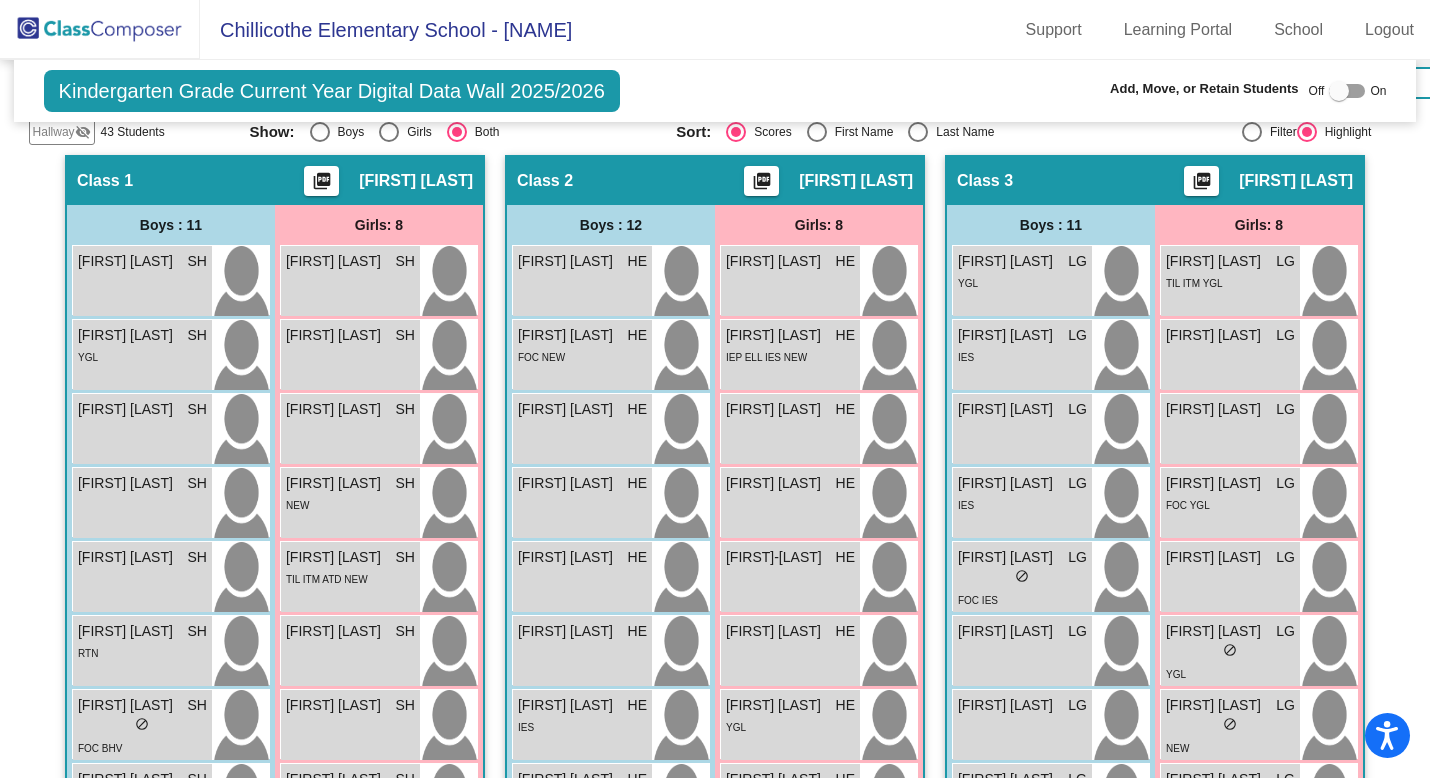 click at bounding box center (1339, 91) 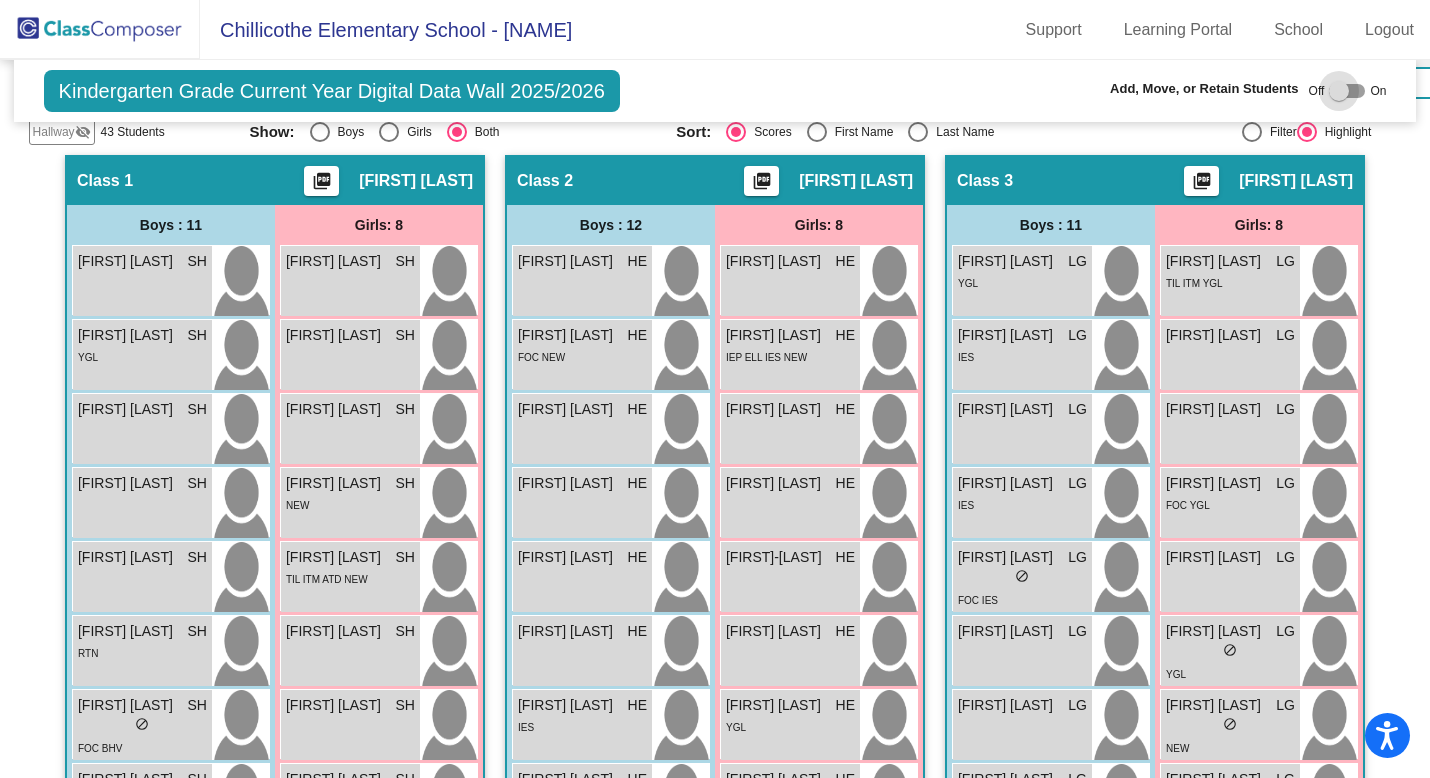 checkbox on "true" 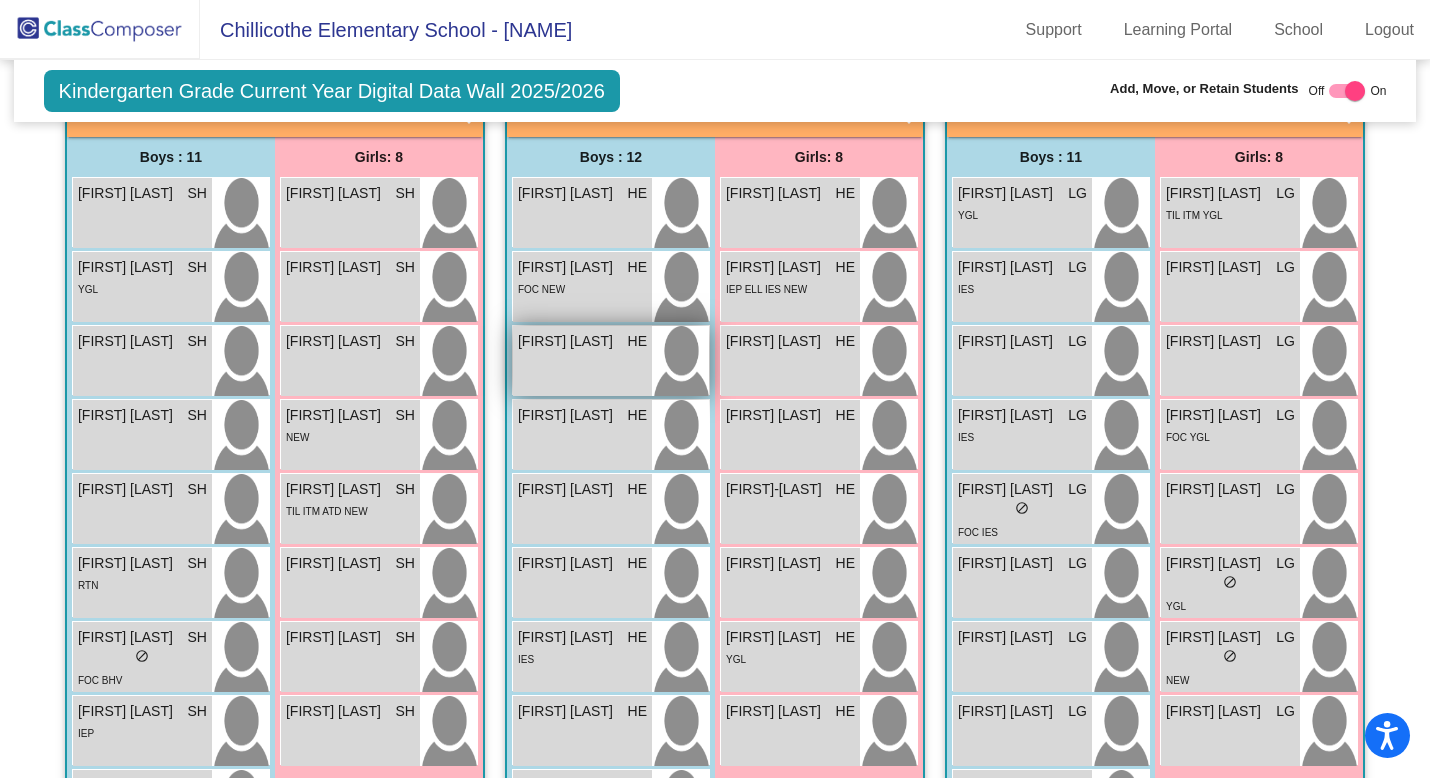 scroll, scrollTop: 632, scrollLeft: 0, axis: vertical 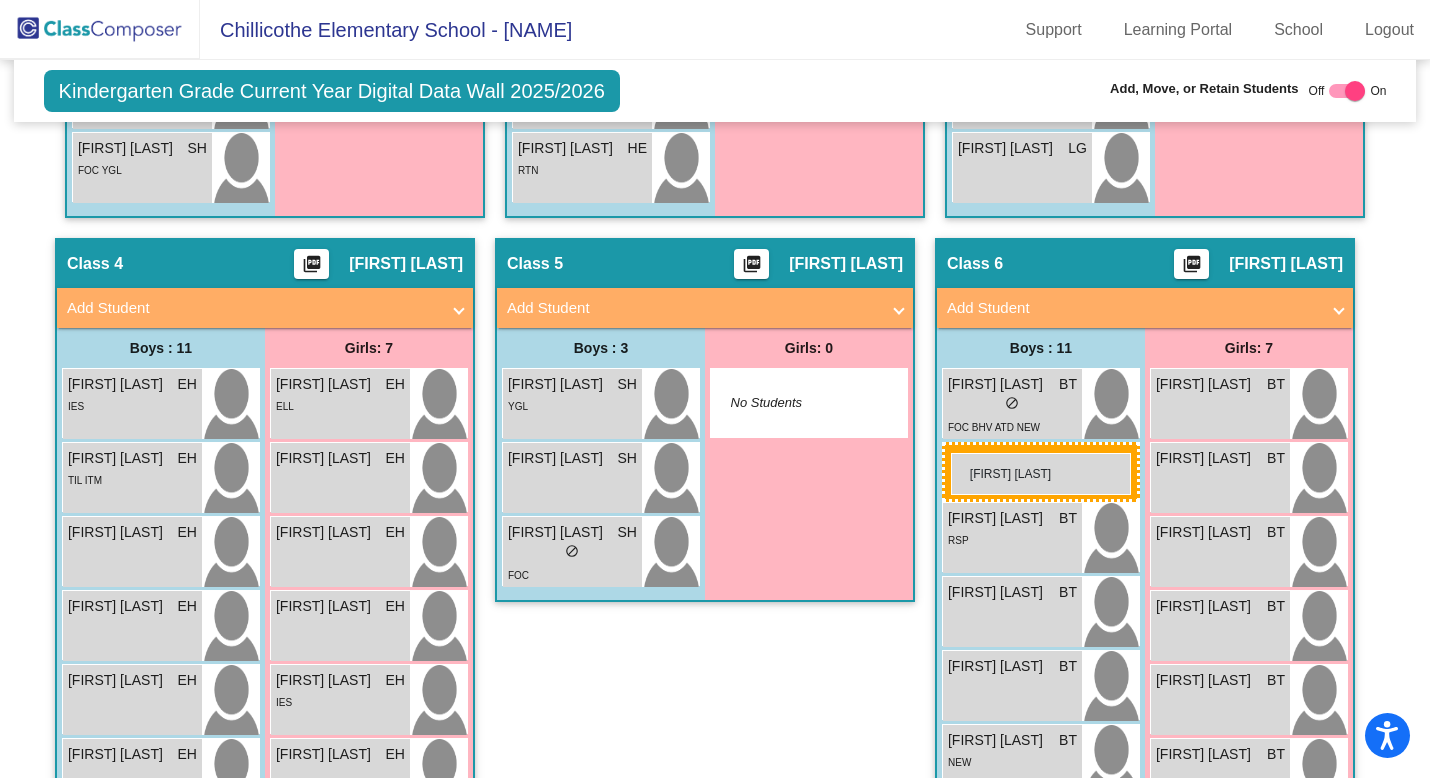 drag, startPoint x: 581, startPoint y: 354, endPoint x: 951, endPoint y: 452, distance: 382.75842 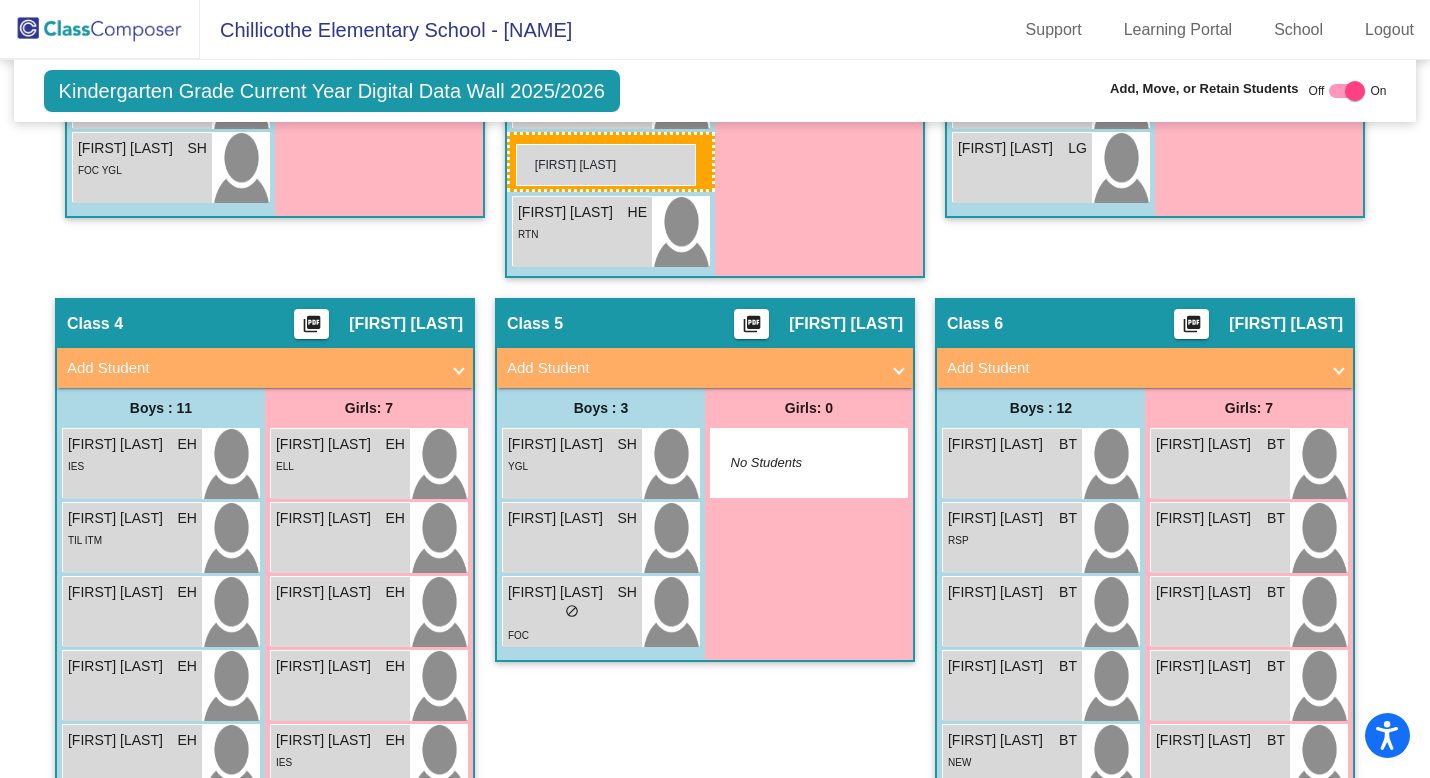 drag, startPoint x: 994, startPoint y: 401, endPoint x: 516, endPoint y: 143, distance: 543.1832 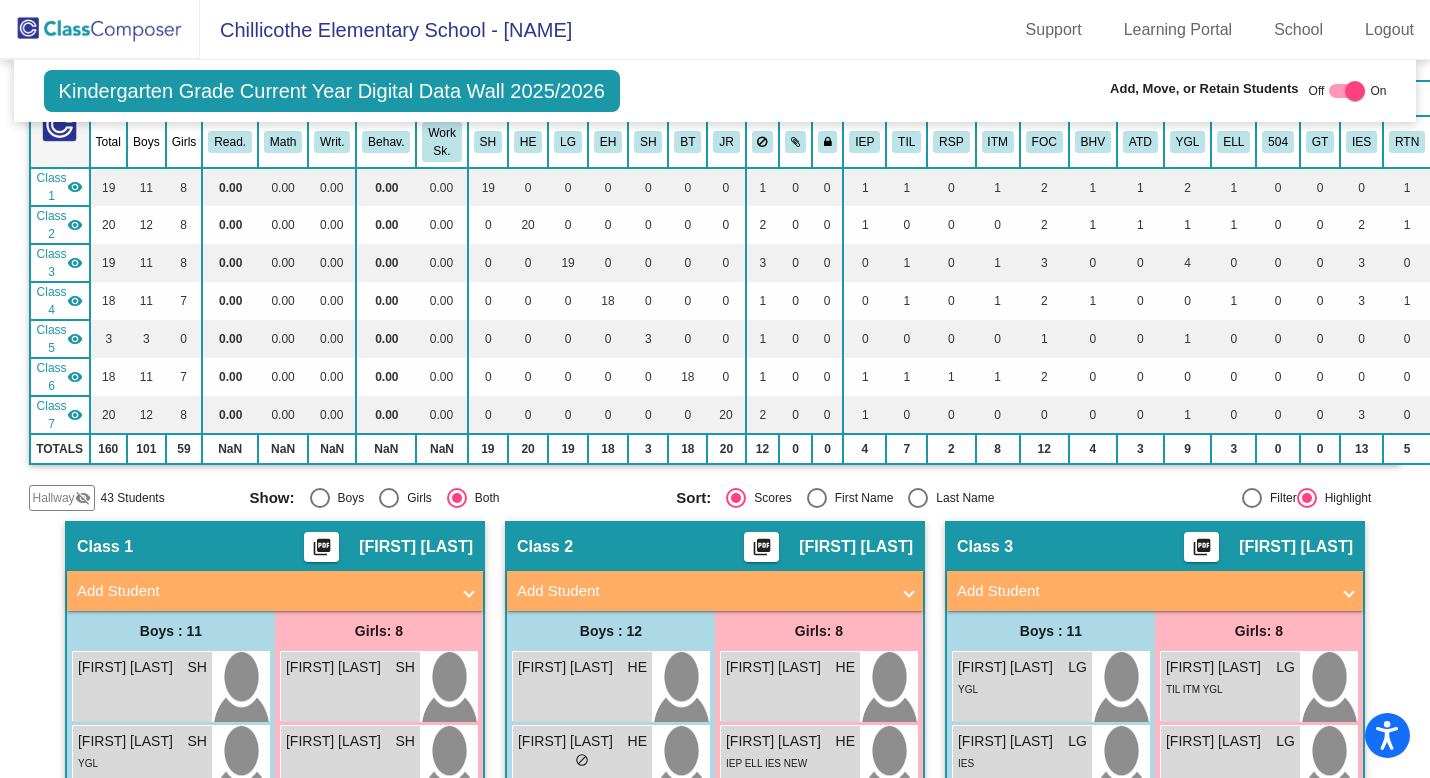 scroll, scrollTop: 0, scrollLeft: 0, axis: both 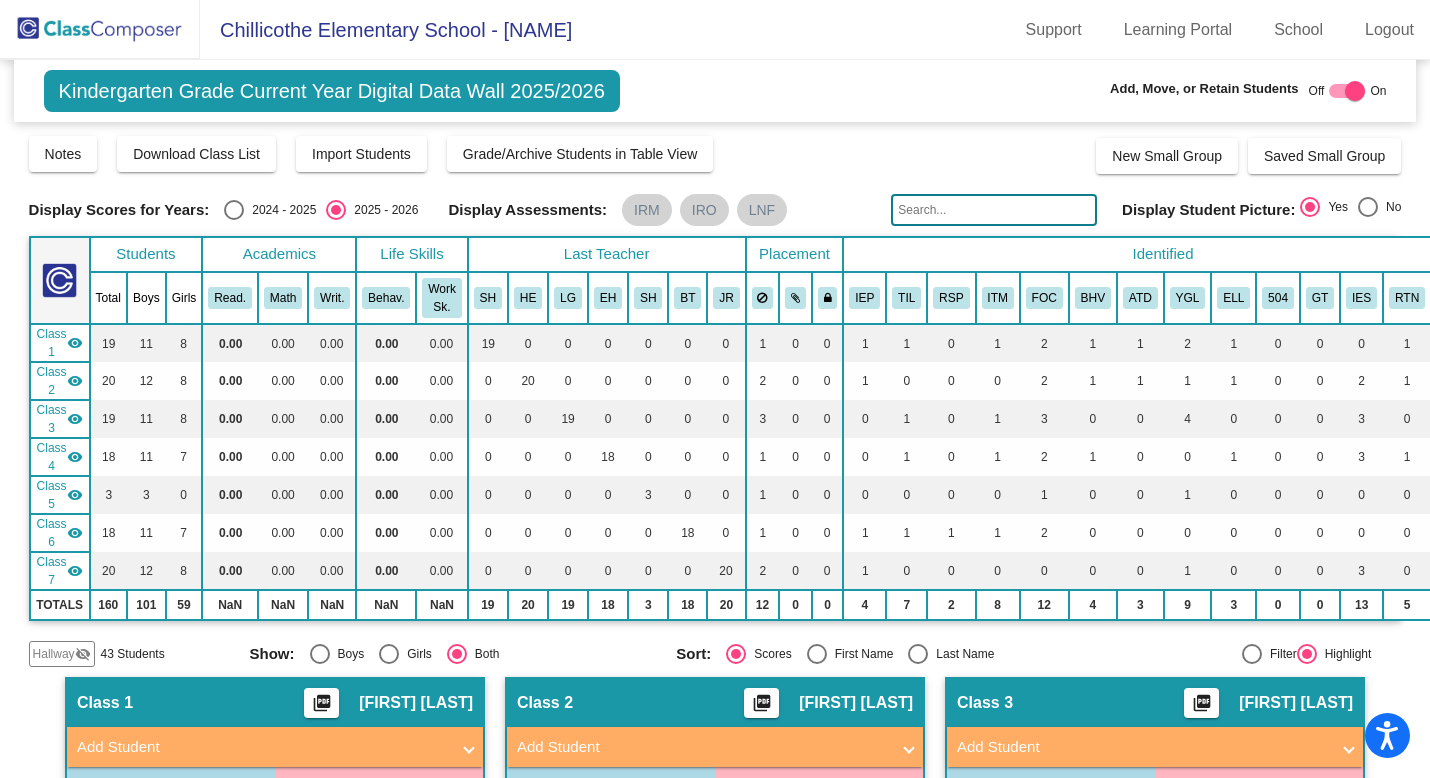 click 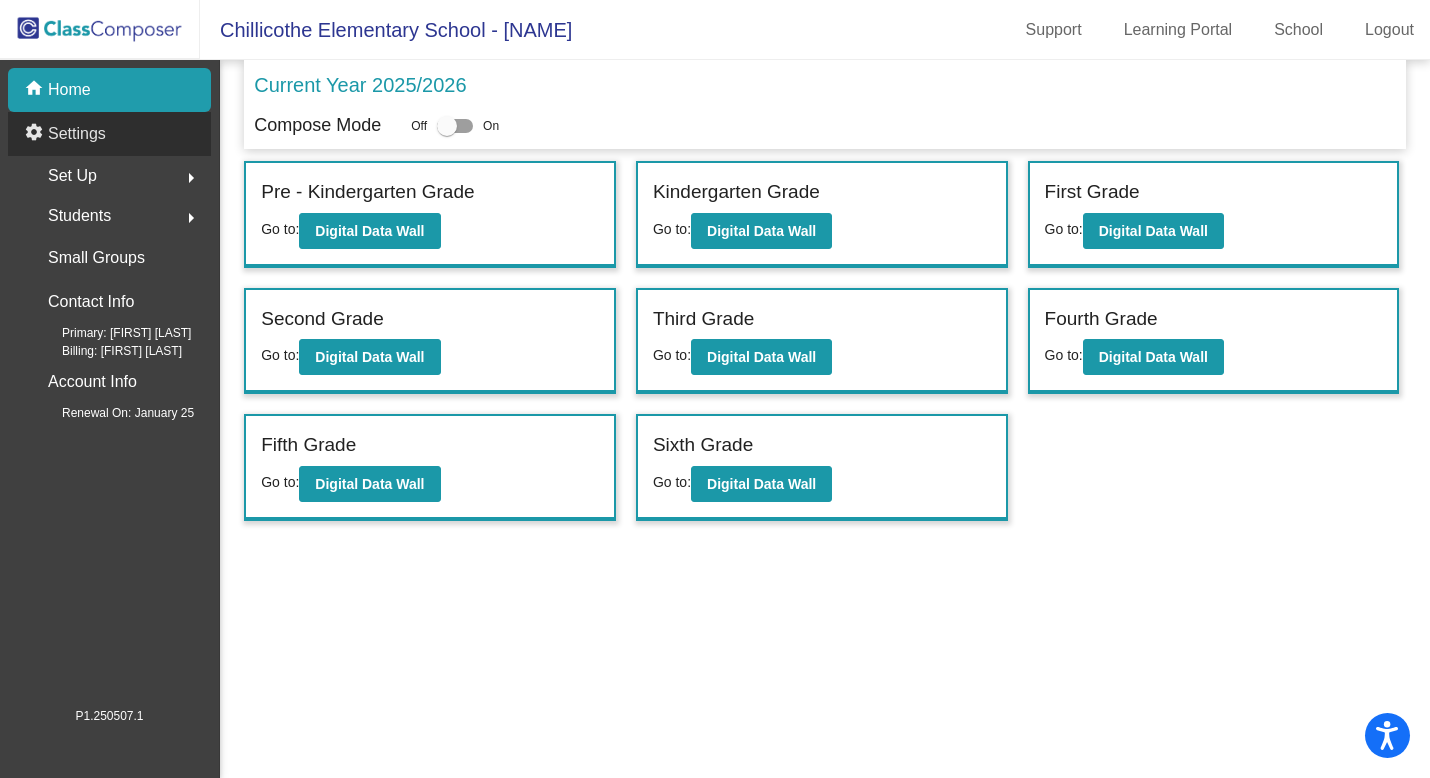click on "Settings" 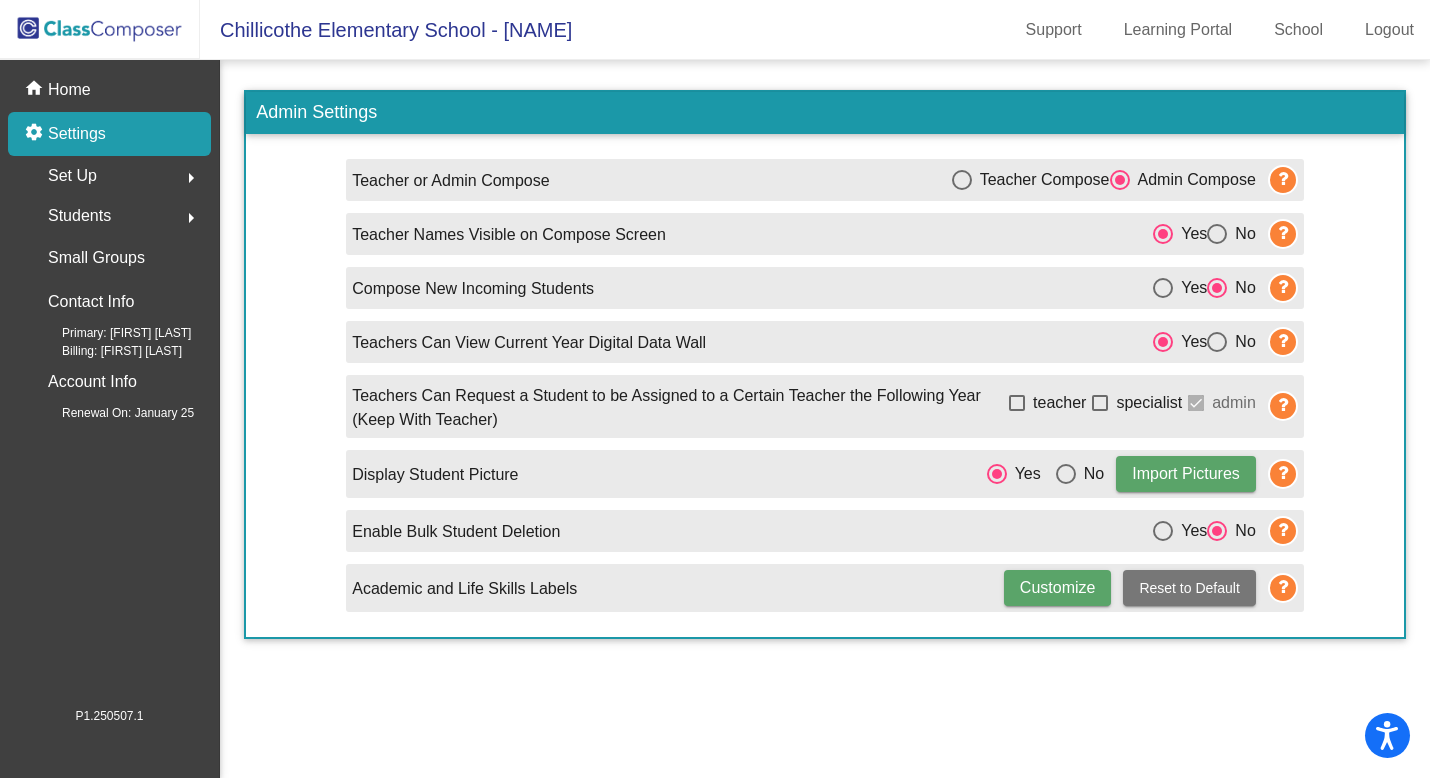 click on "Set Up" 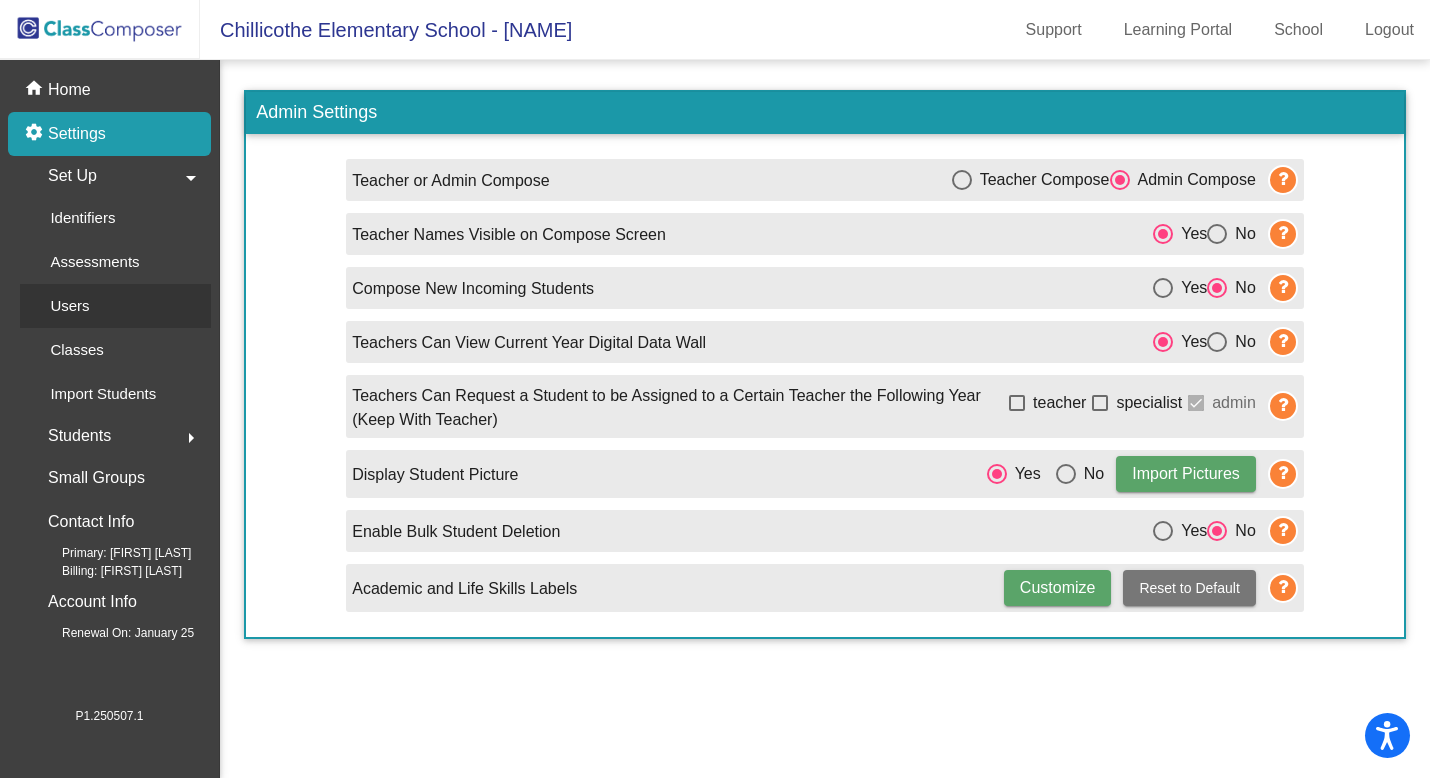 click on "Users" 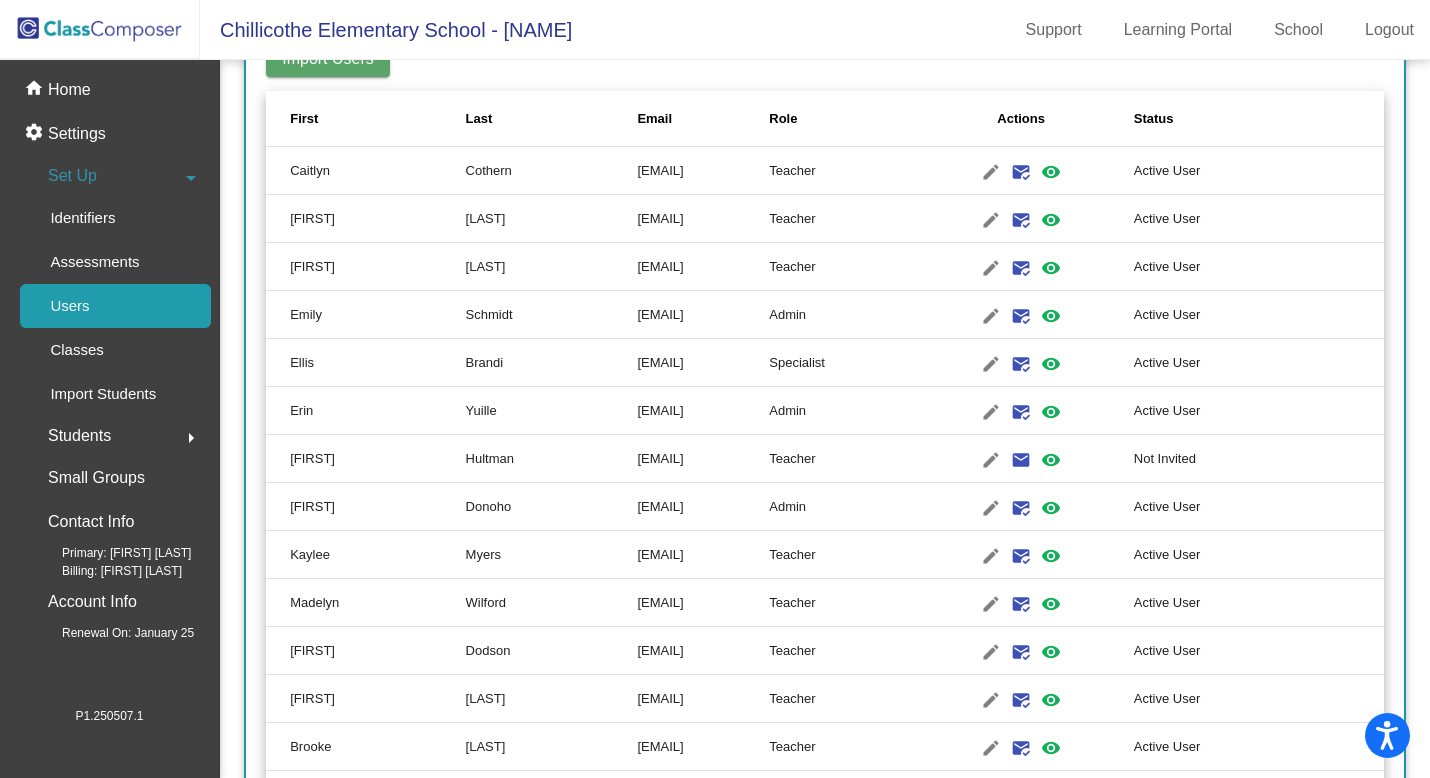 scroll, scrollTop: 0, scrollLeft: 0, axis: both 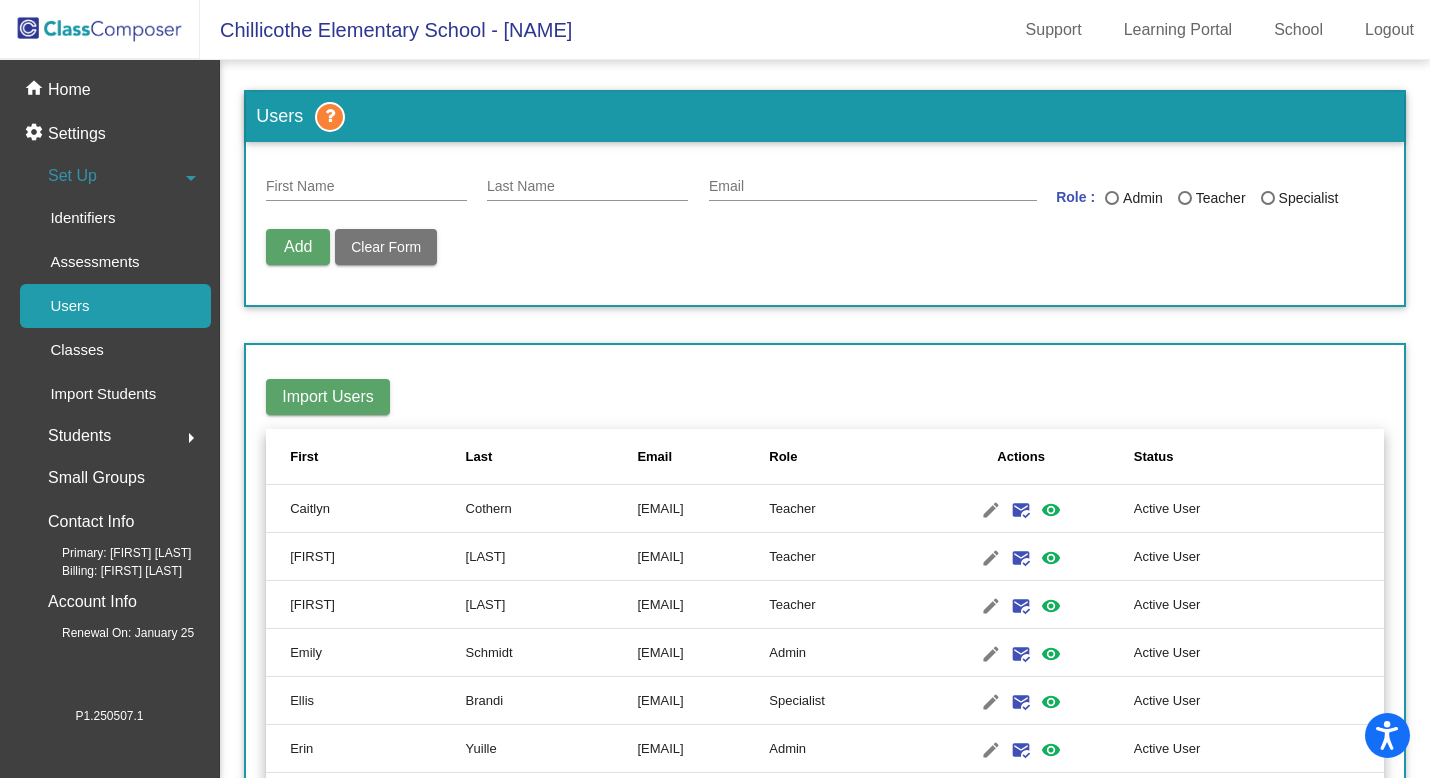 click on "Last Name" at bounding box center [587, 187] 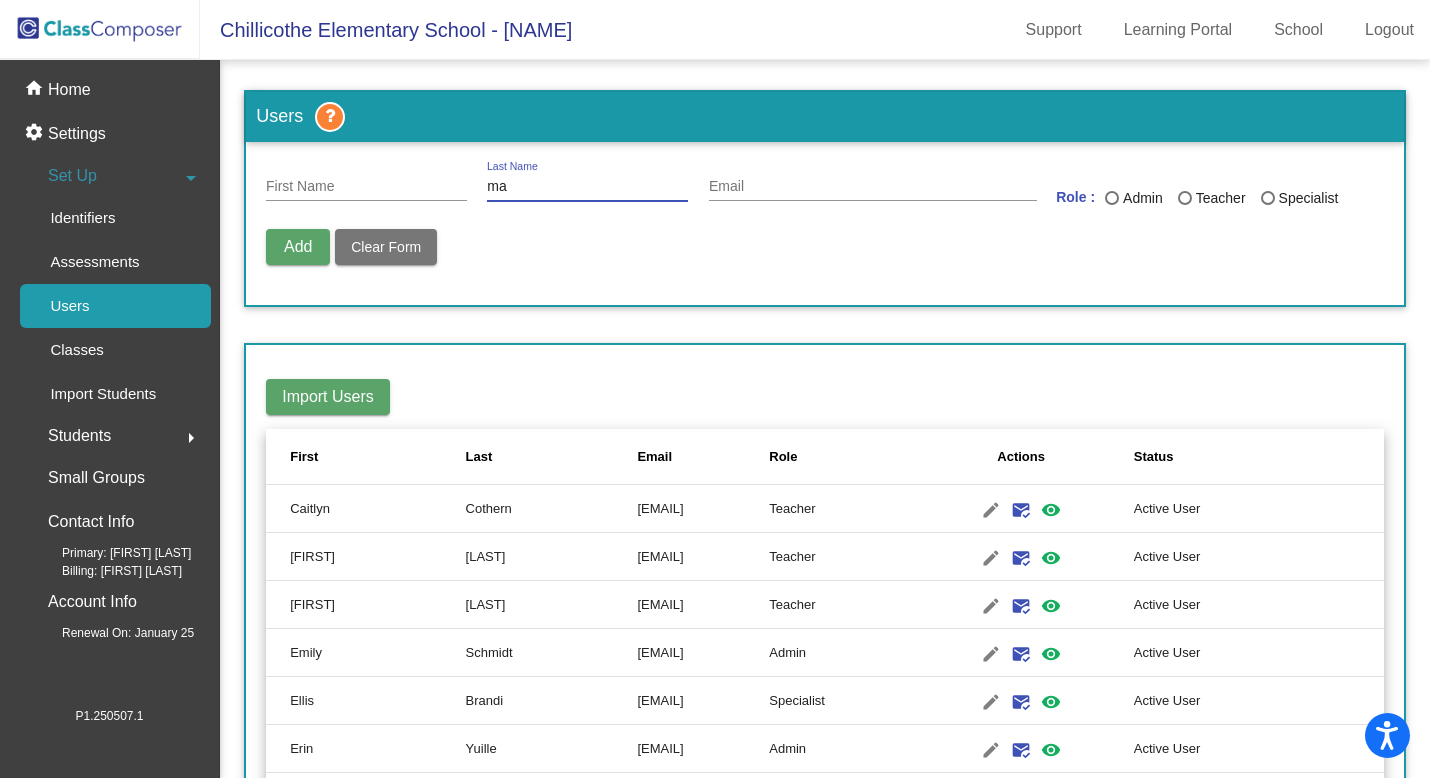 type on "m" 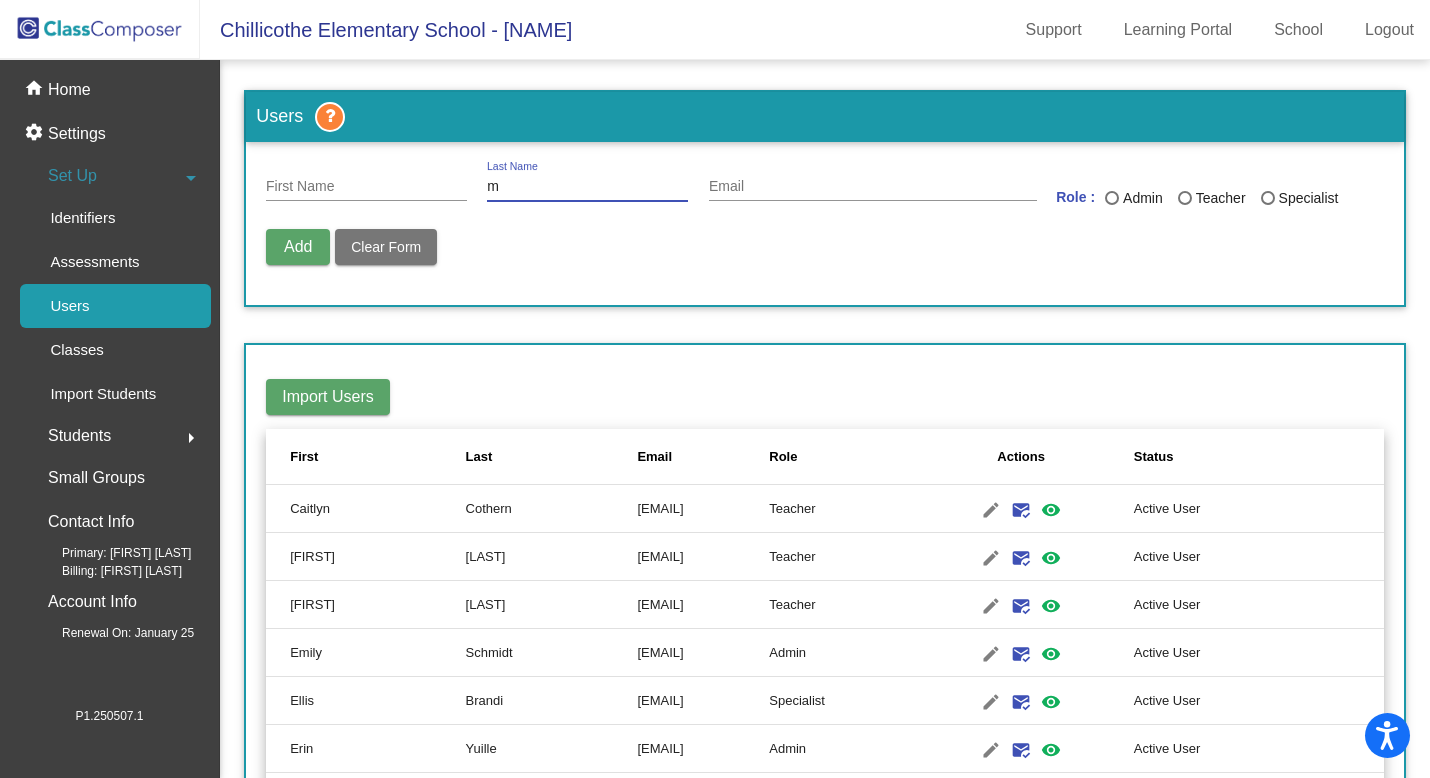 type 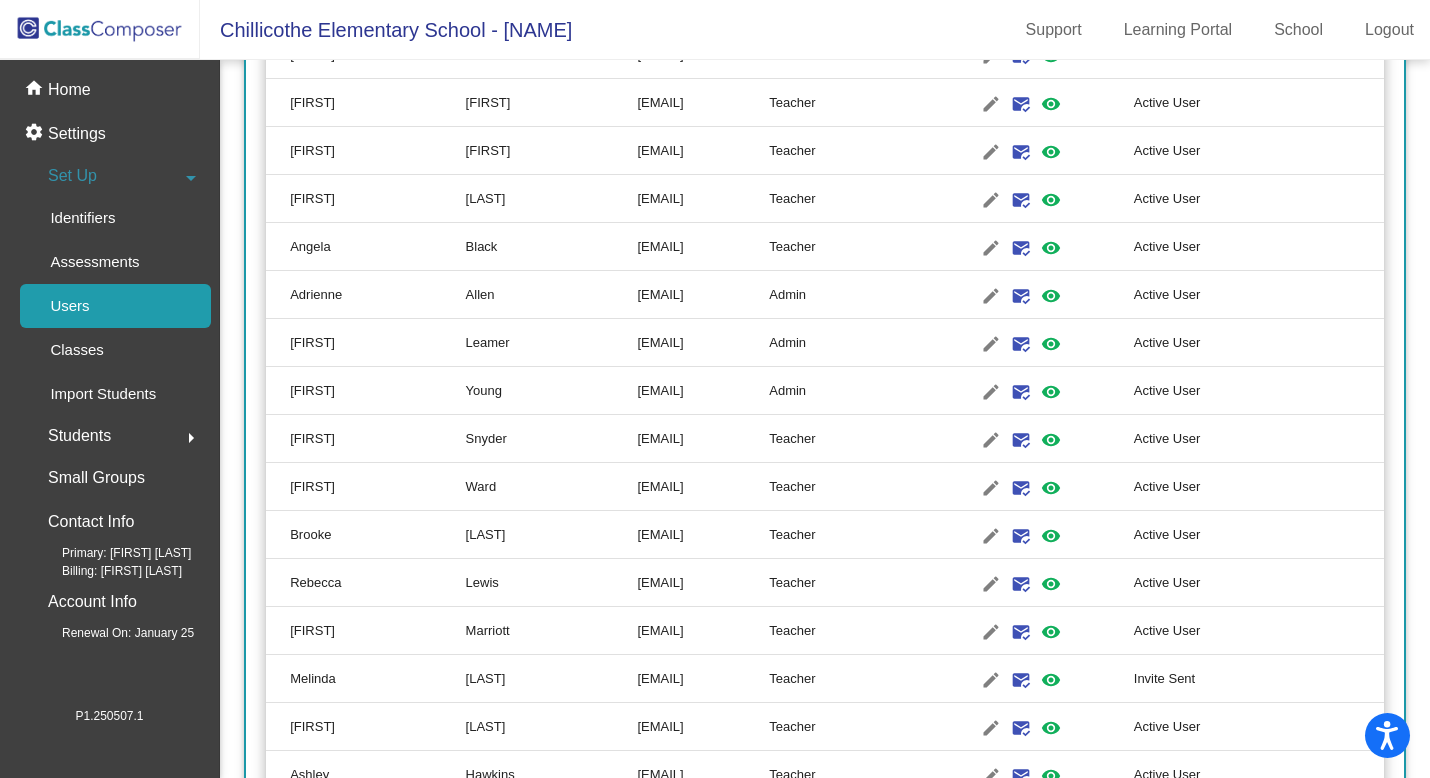 scroll, scrollTop: 2237, scrollLeft: 0, axis: vertical 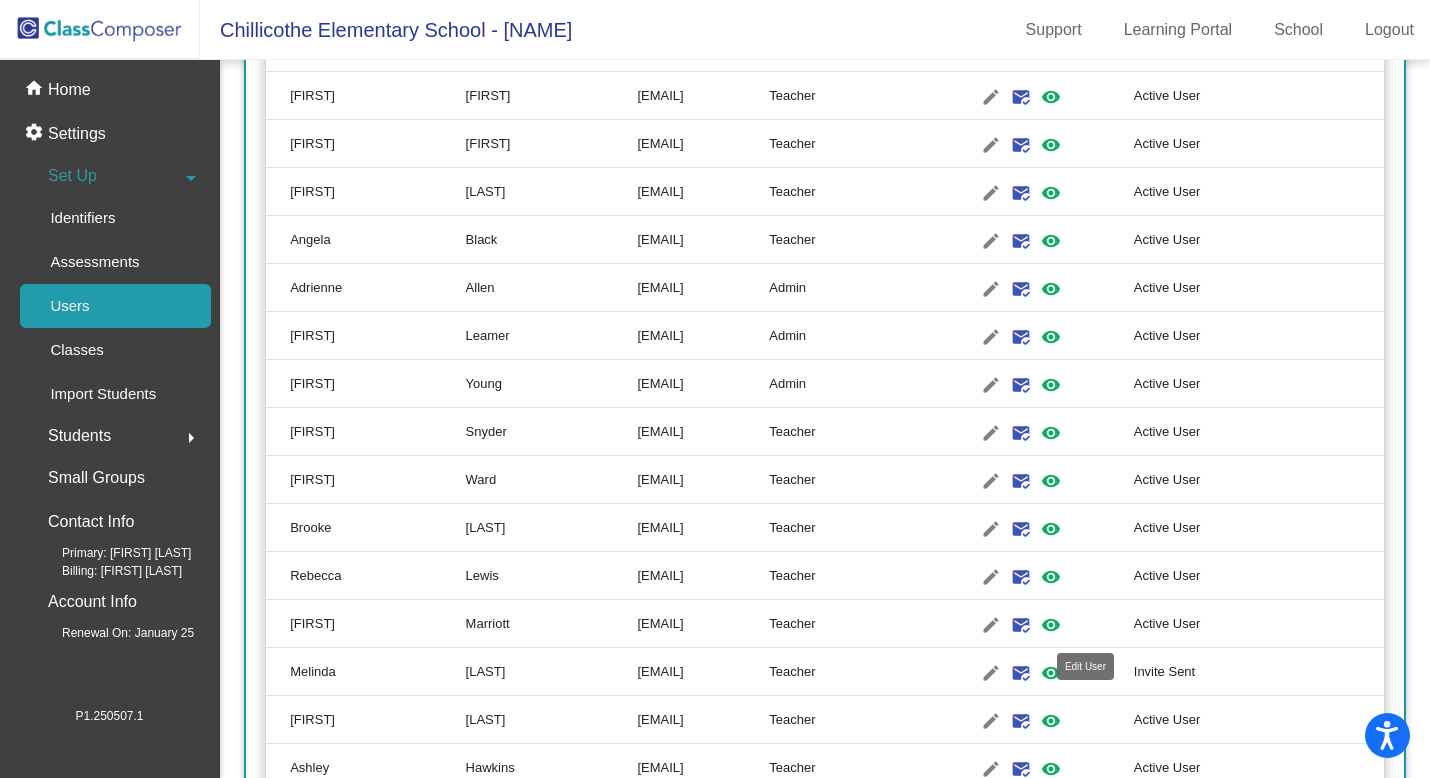 click on "edit" 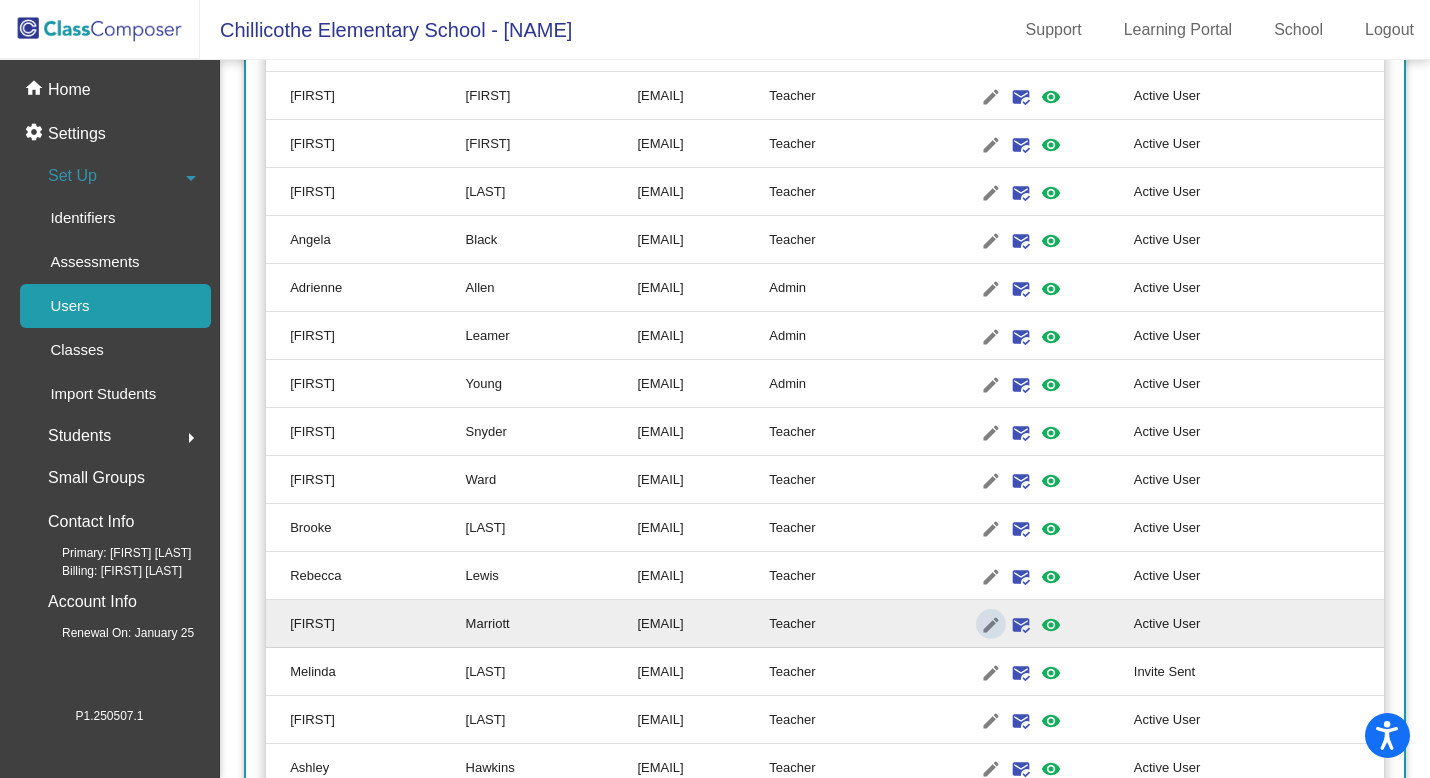 scroll, scrollTop: 0, scrollLeft: 0, axis: both 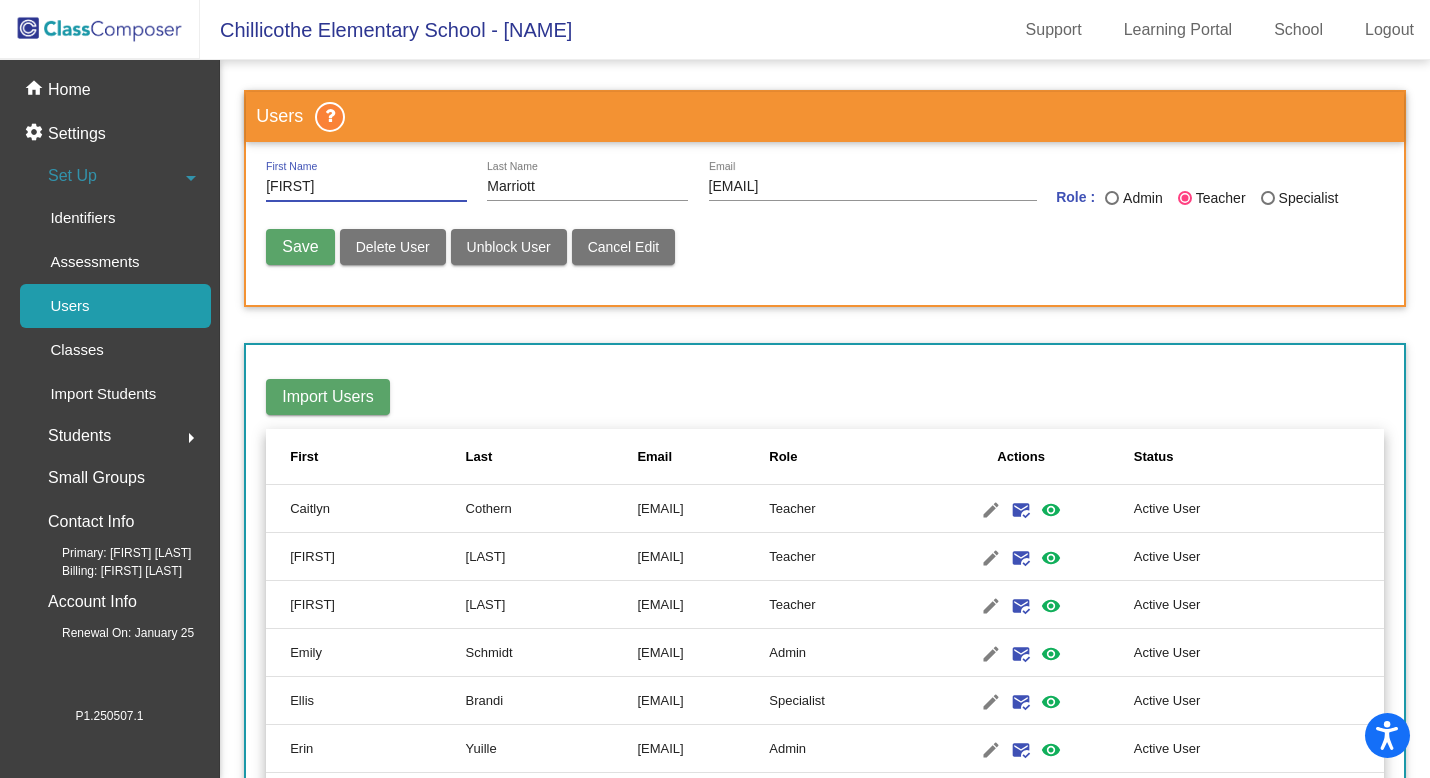 click on "[LAST]" at bounding box center (366, 187) 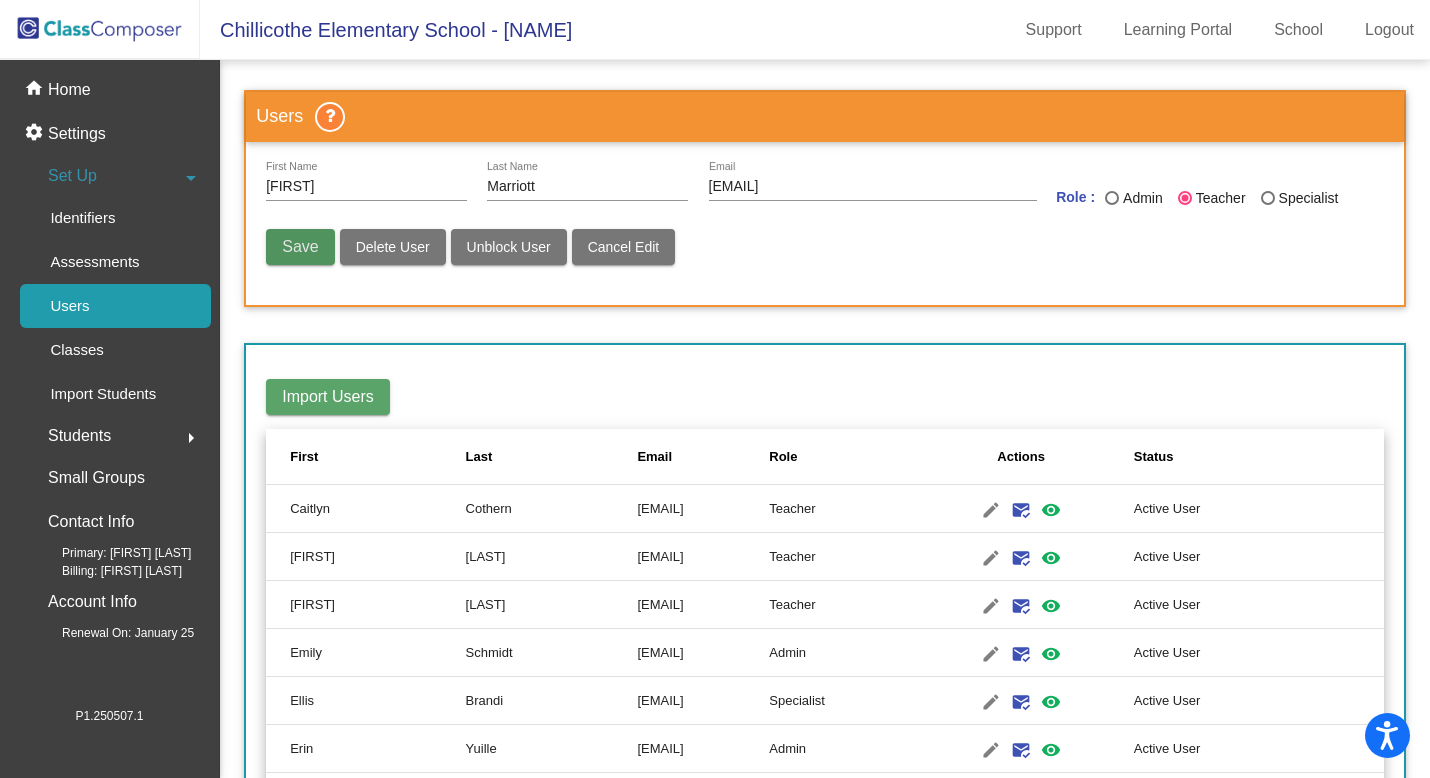 type 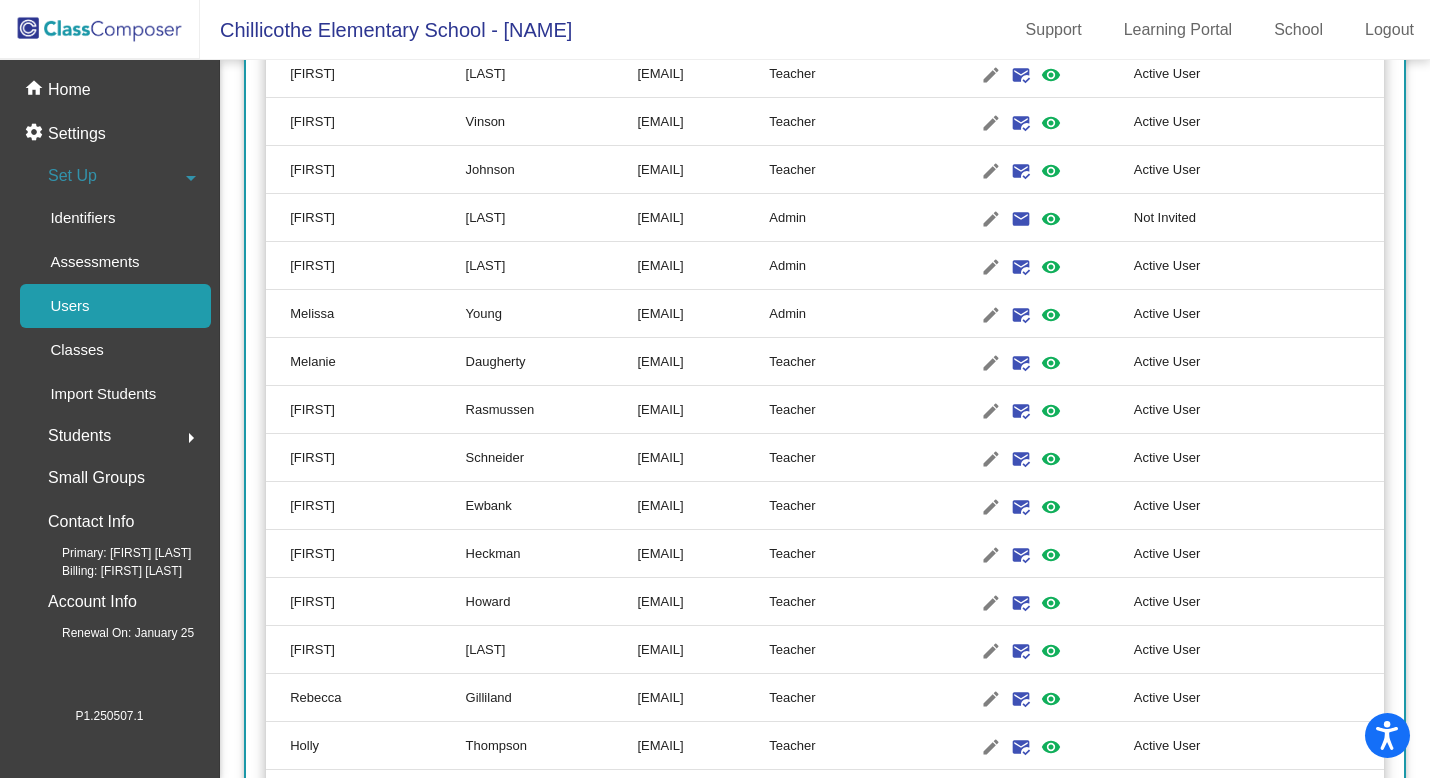 scroll, scrollTop: 1111, scrollLeft: 0, axis: vertical 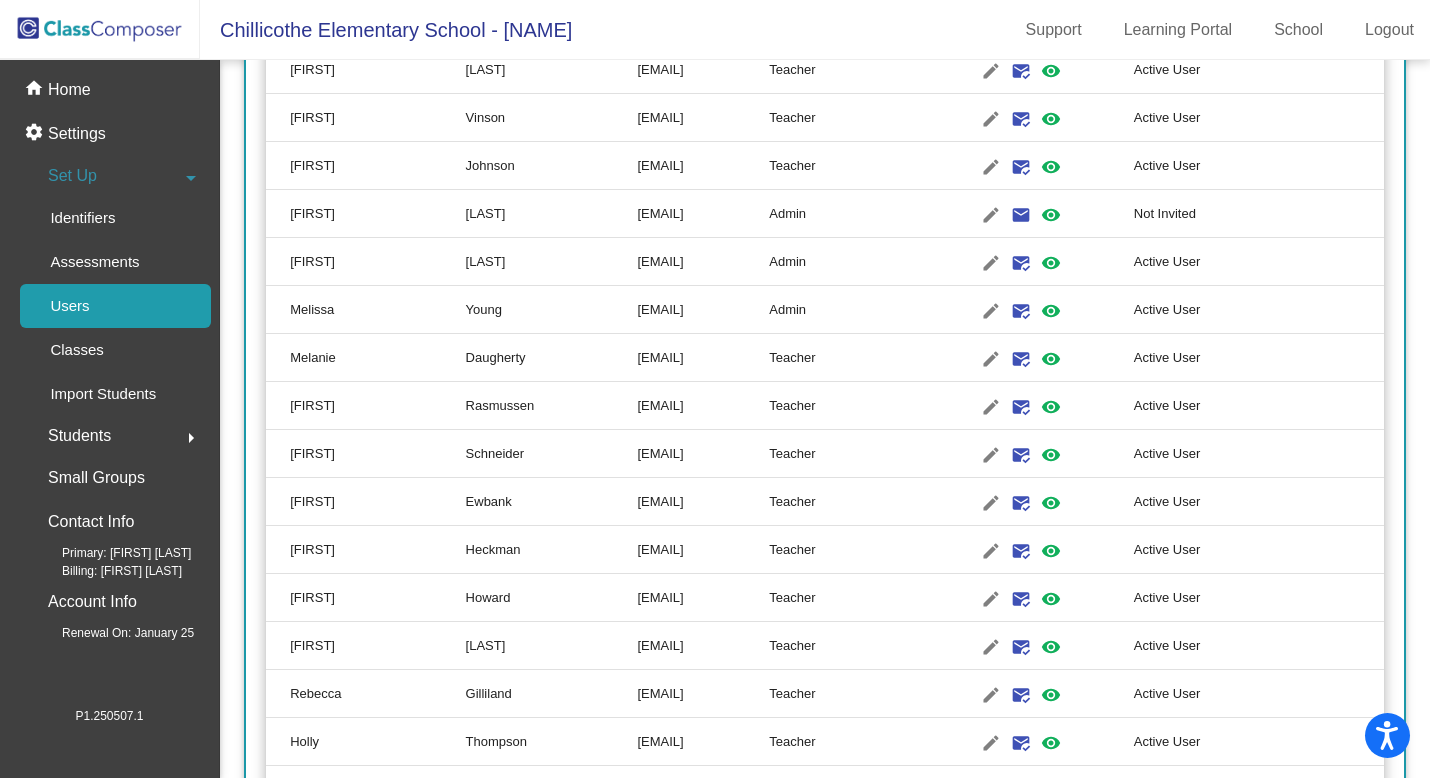 click 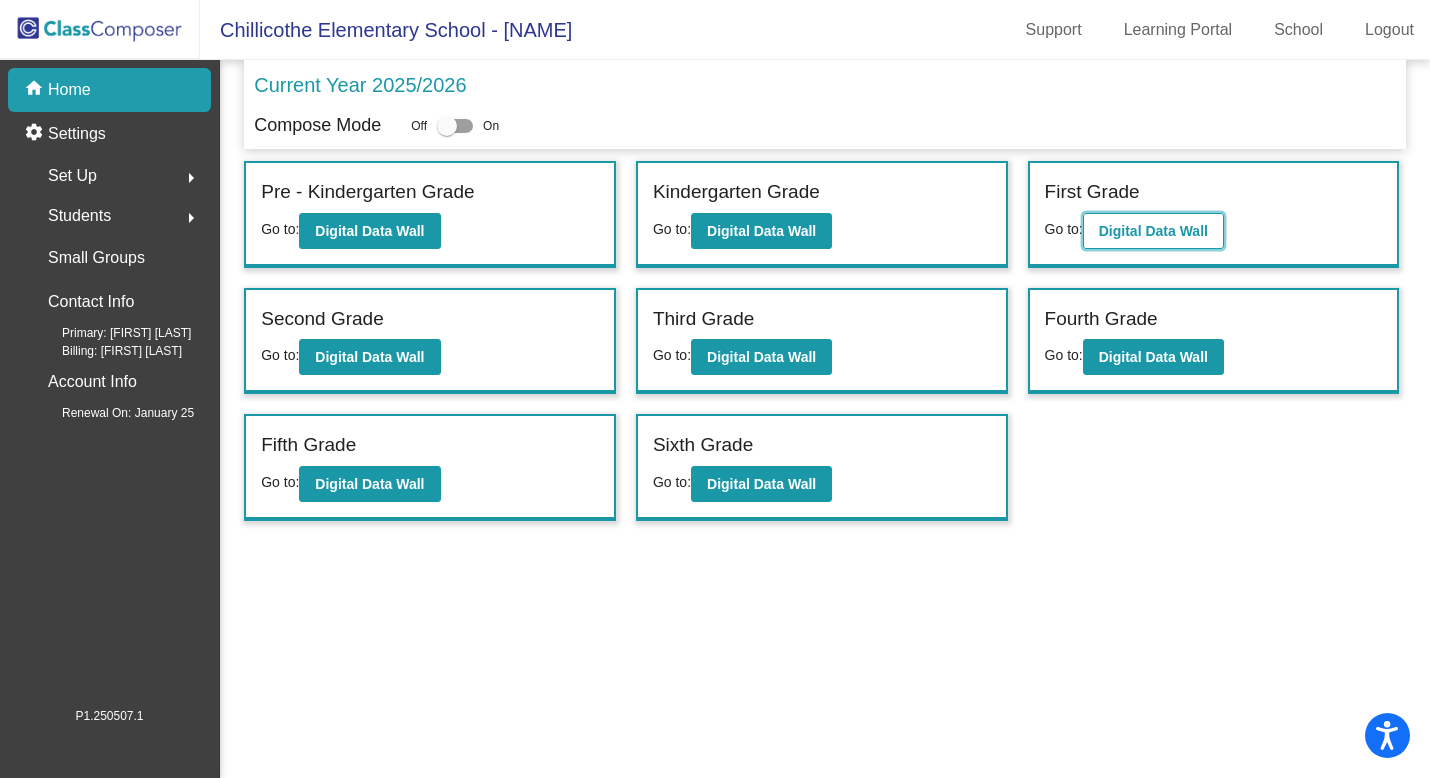 click on "Digital Data Wall" 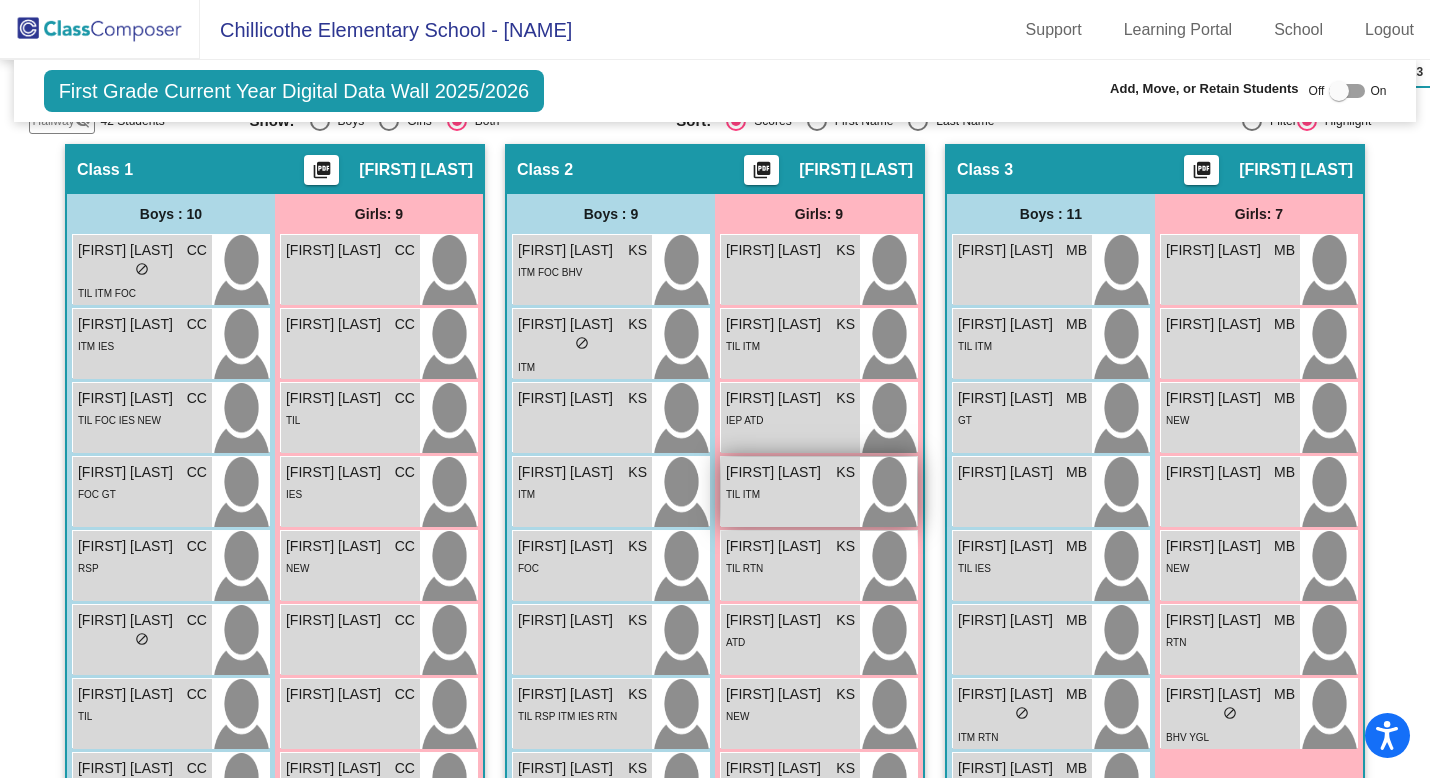 scroll, scrollTop: 0, scrollLeft: 0, axis: both 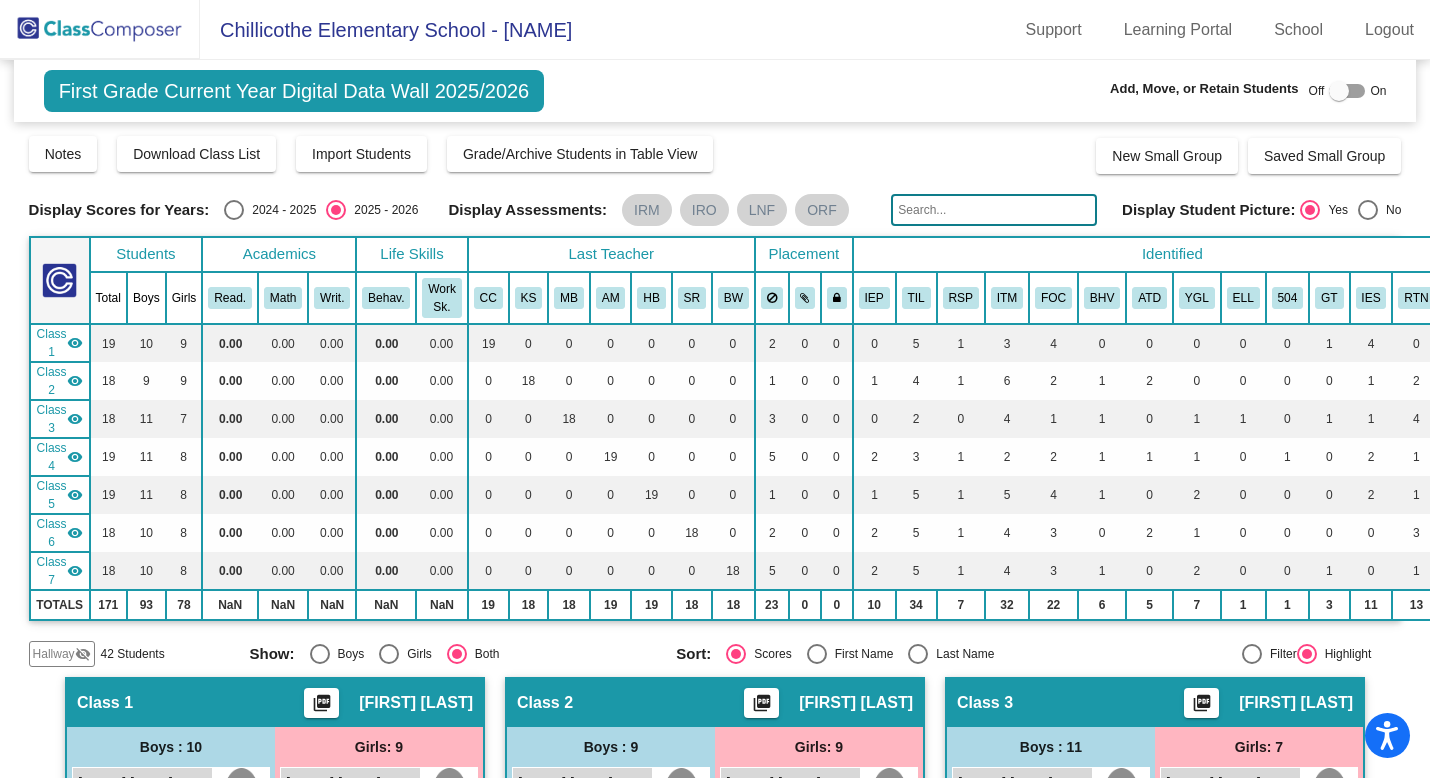 click 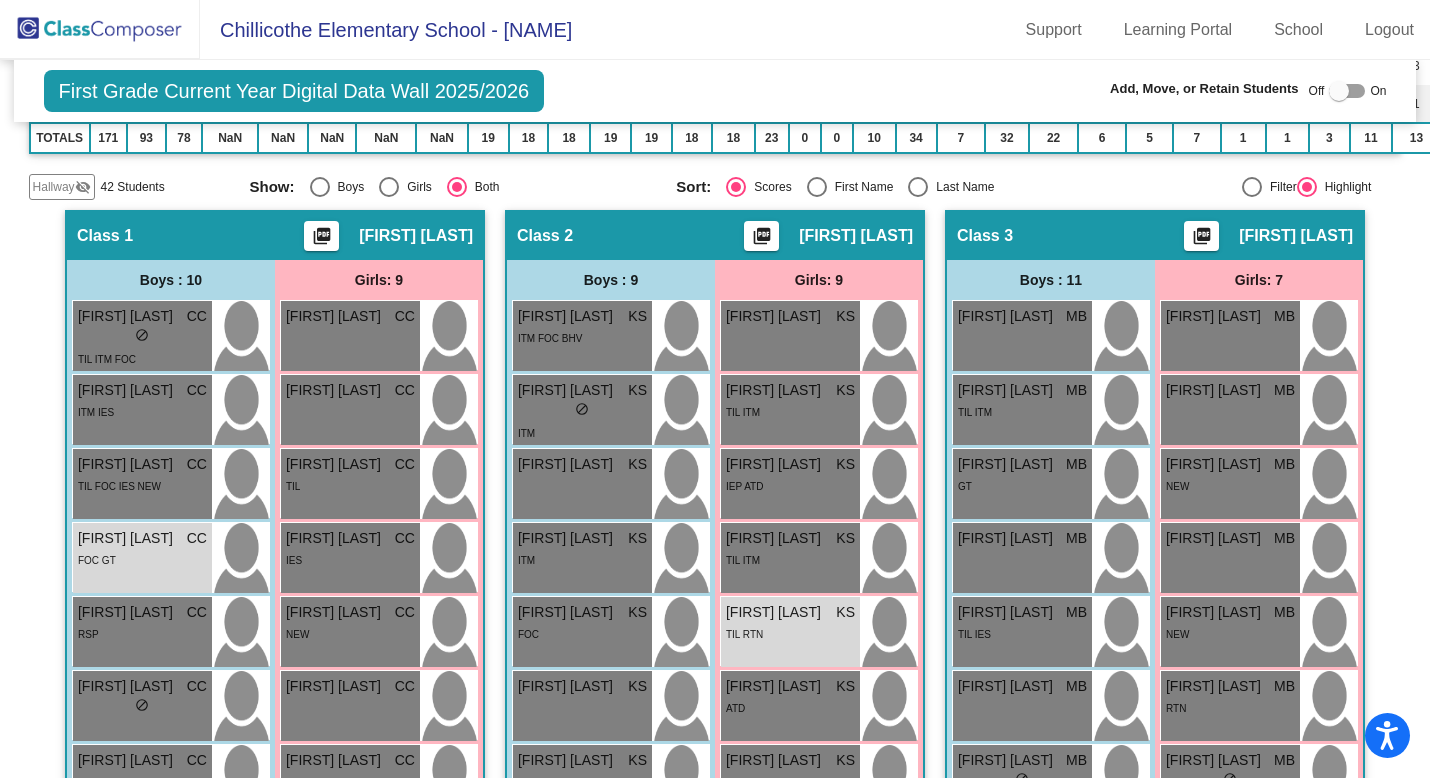 scroll, scrollTop: 0, scrollLeft: 0, axis: both 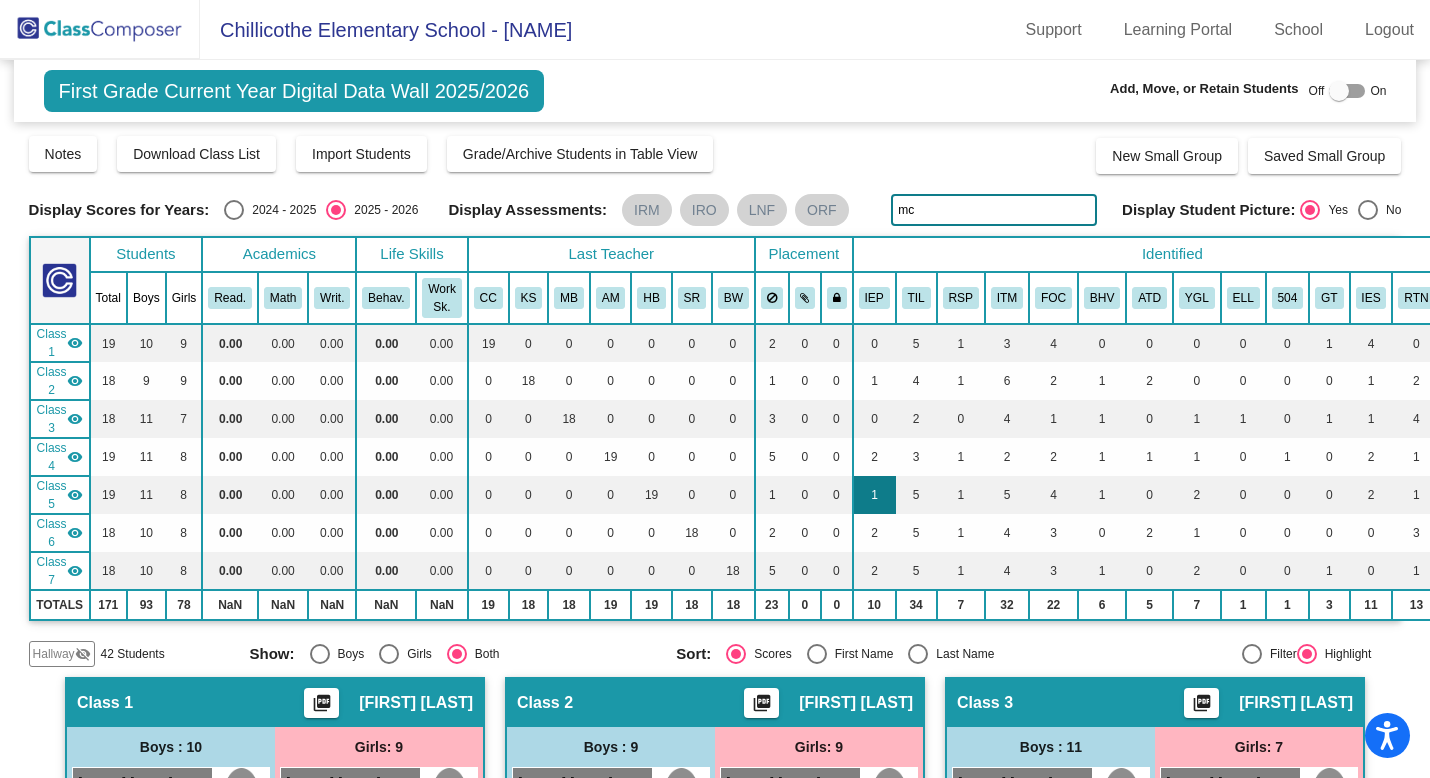 type on "m" 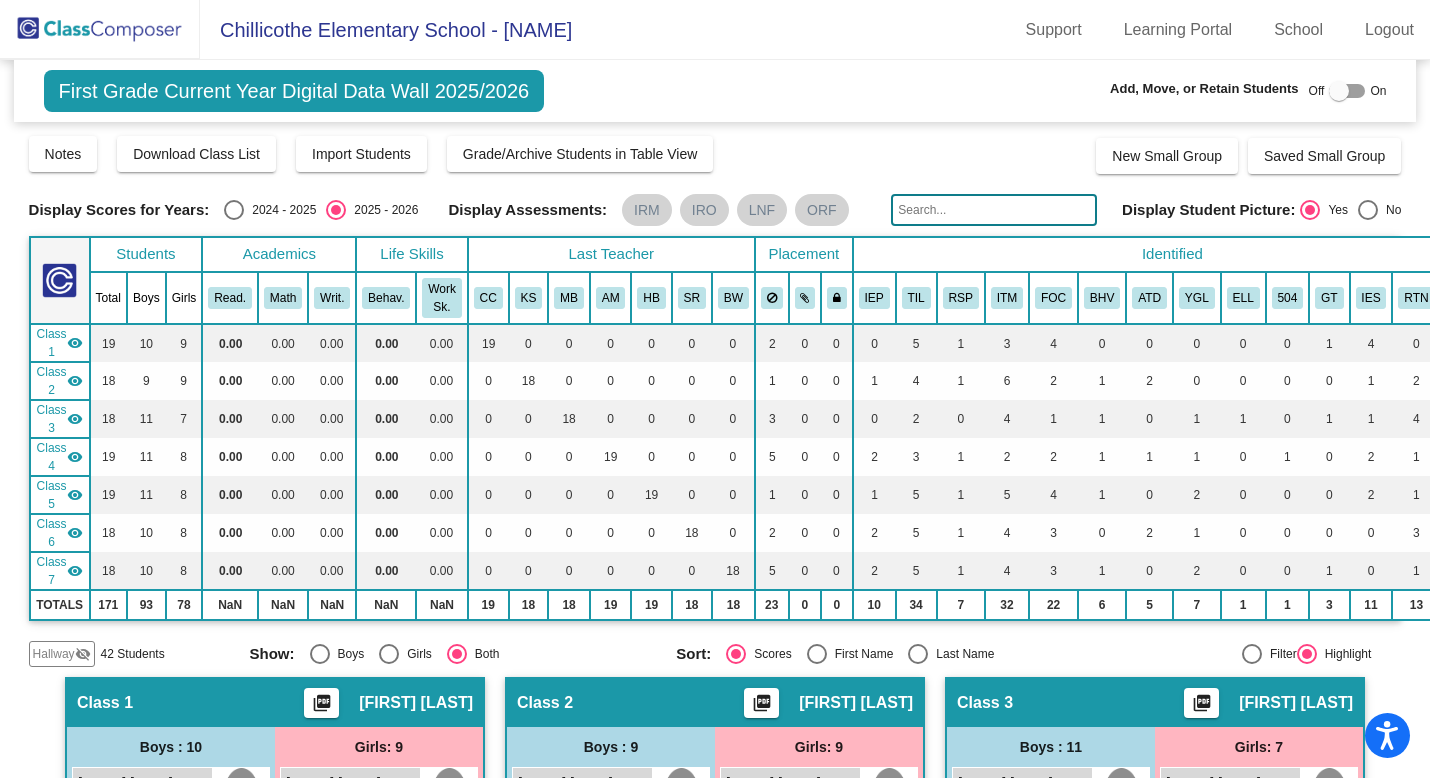 click 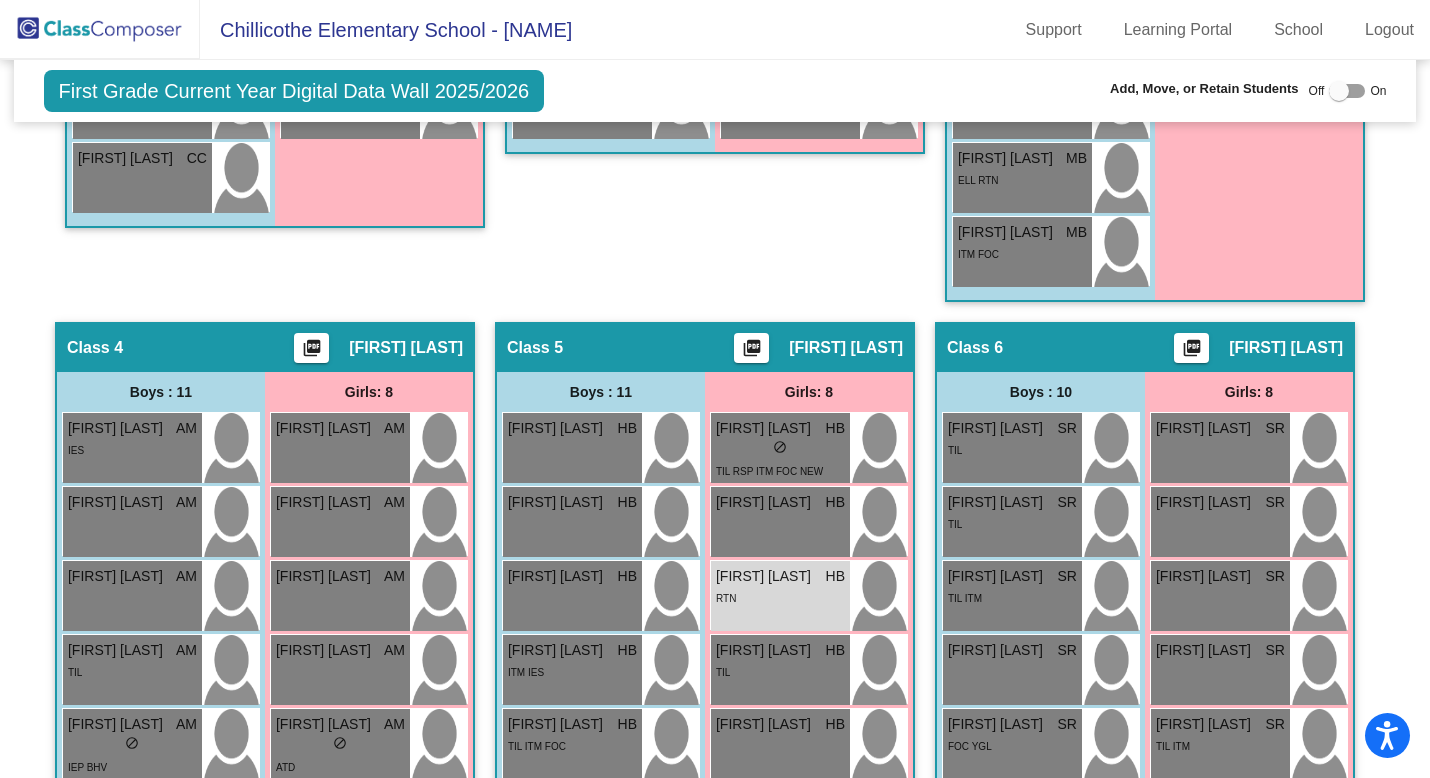 scroll, scrollTop: 1287, scrollLeft: 0, axis: vertical 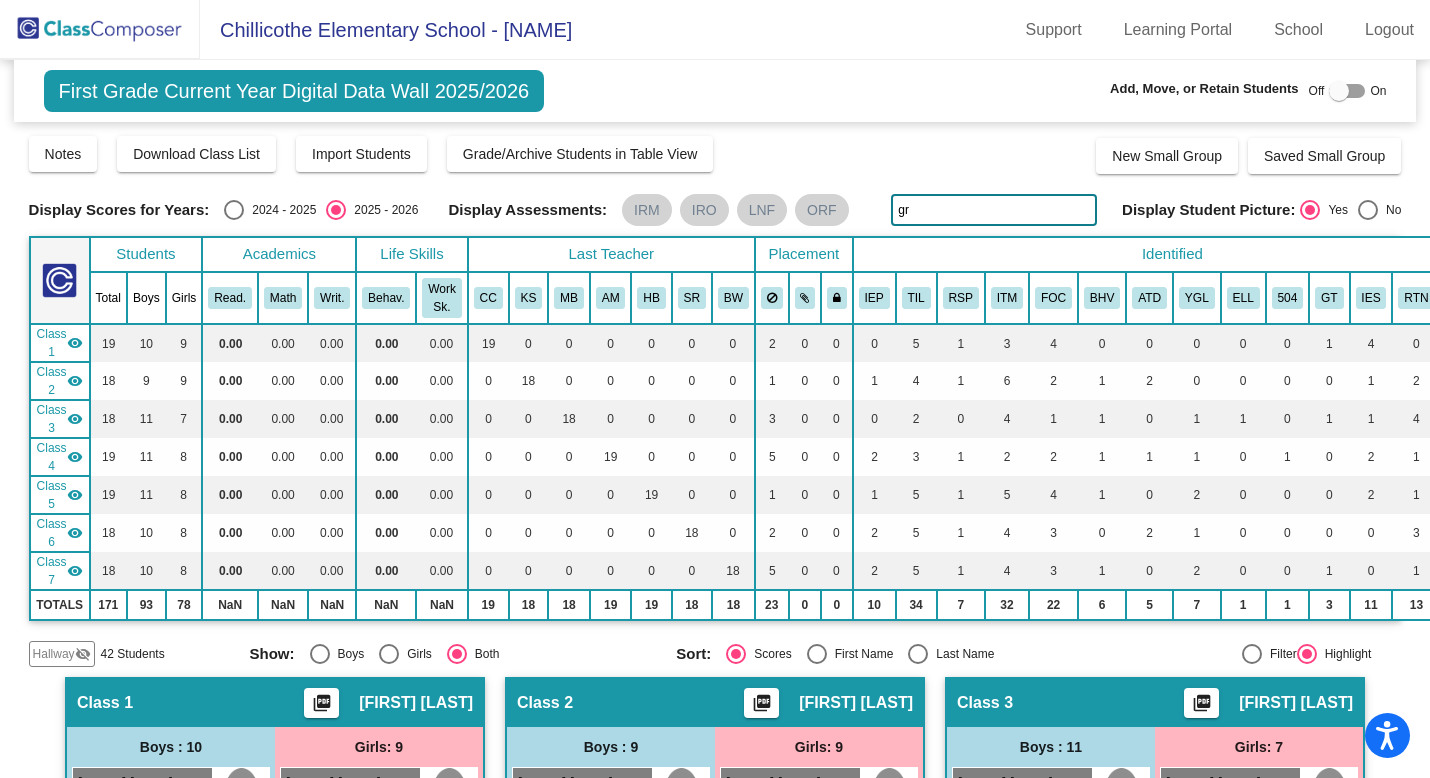 type on "g" 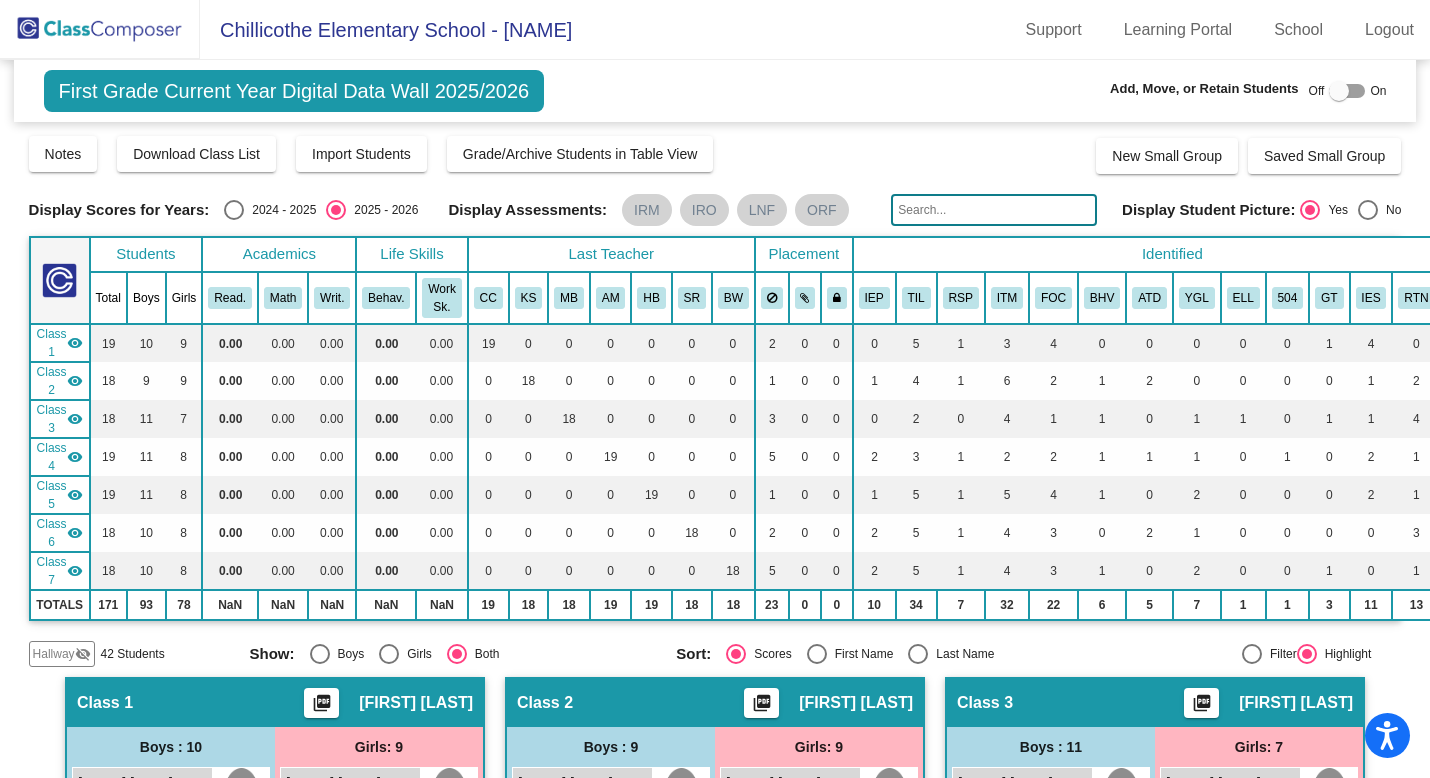 type 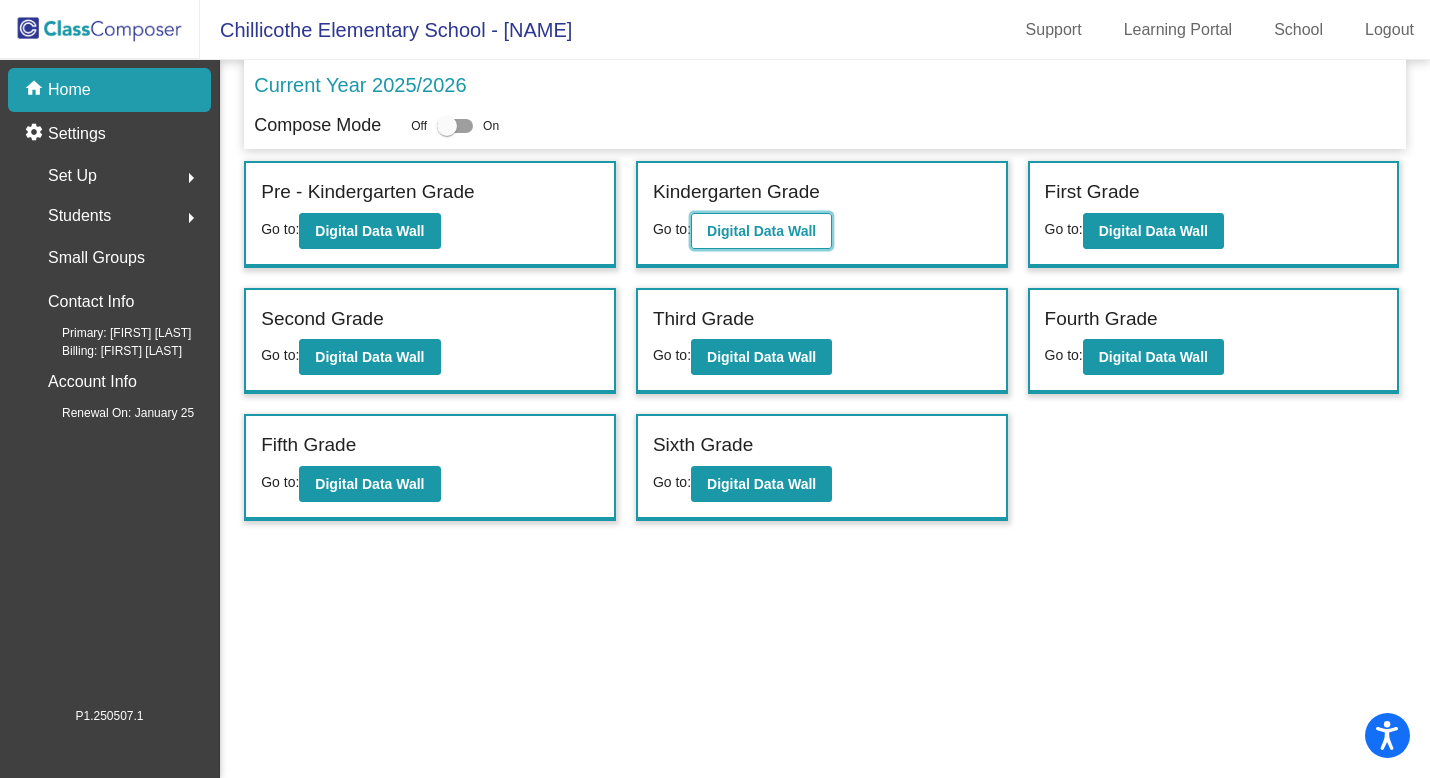 click on "Digital Data Wall" 